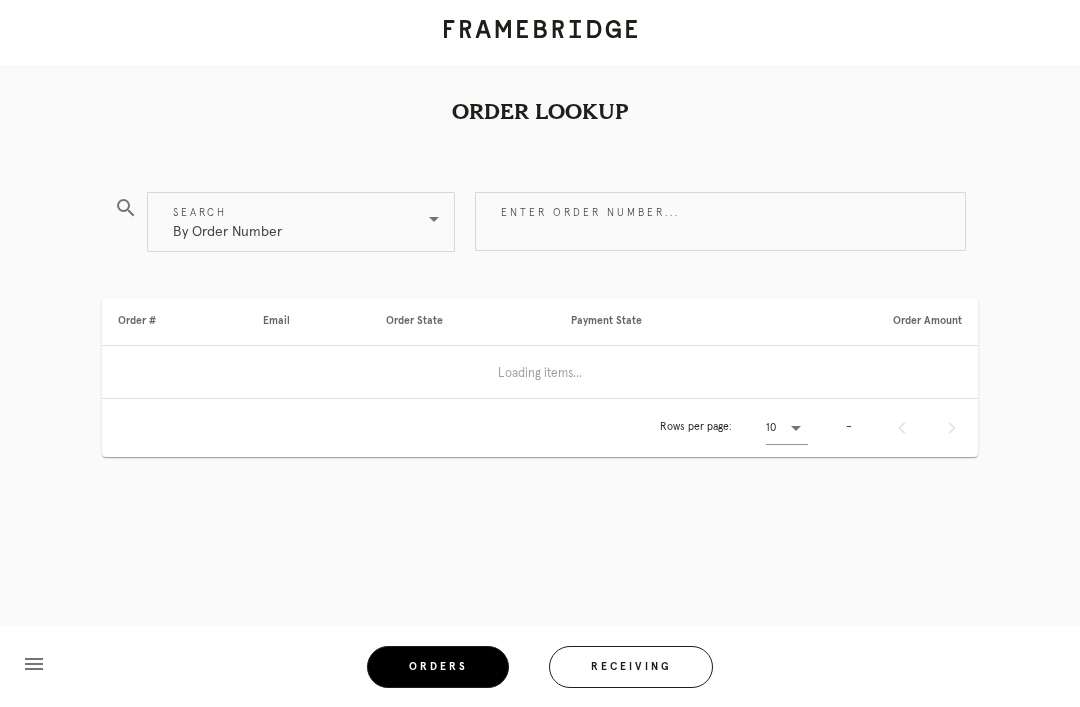 scroll, scrollTop: 64, scrollLeft: 0, axis: vertical 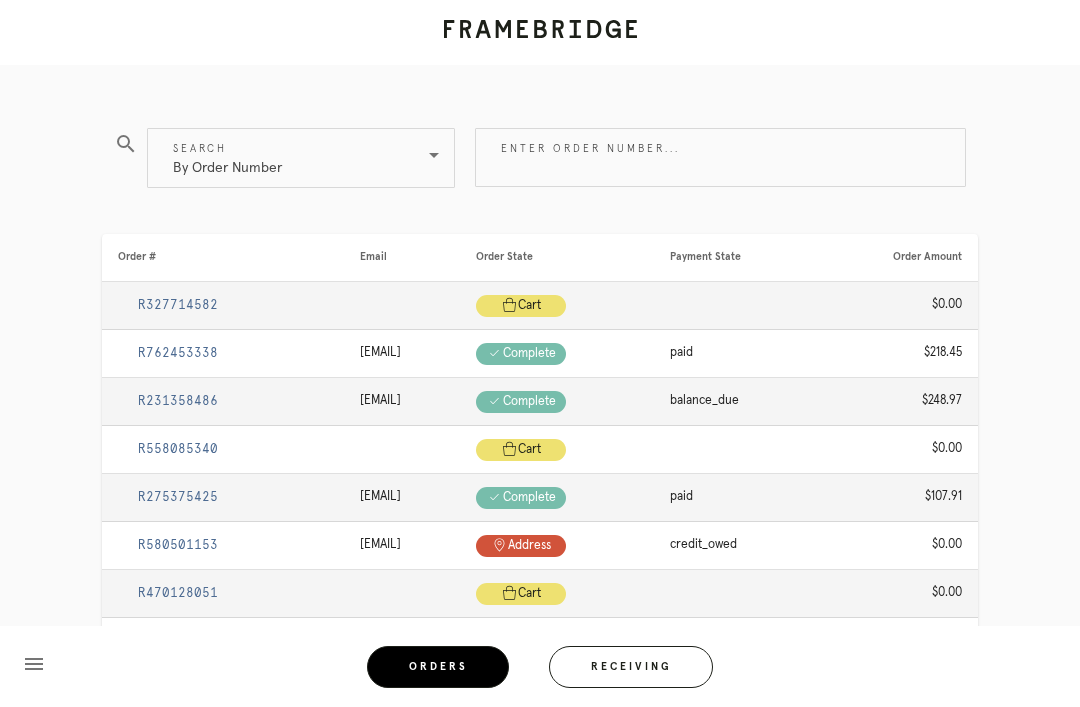 click on "Receiving" at bounding box center (631, 667) 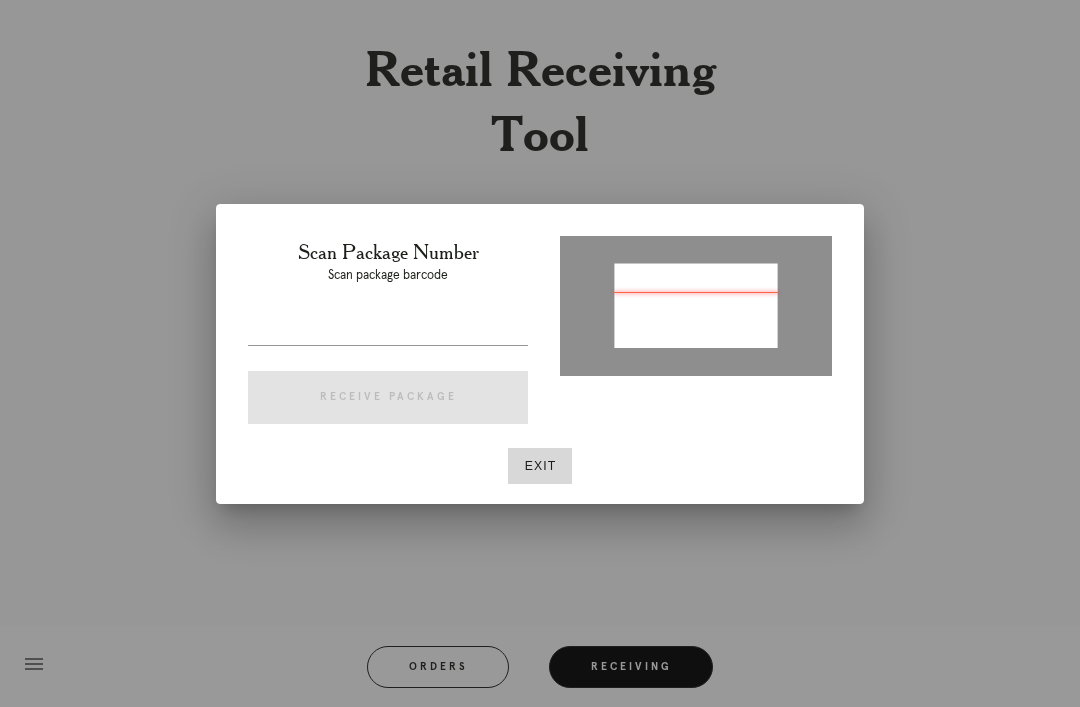 type on "P832628363292258" 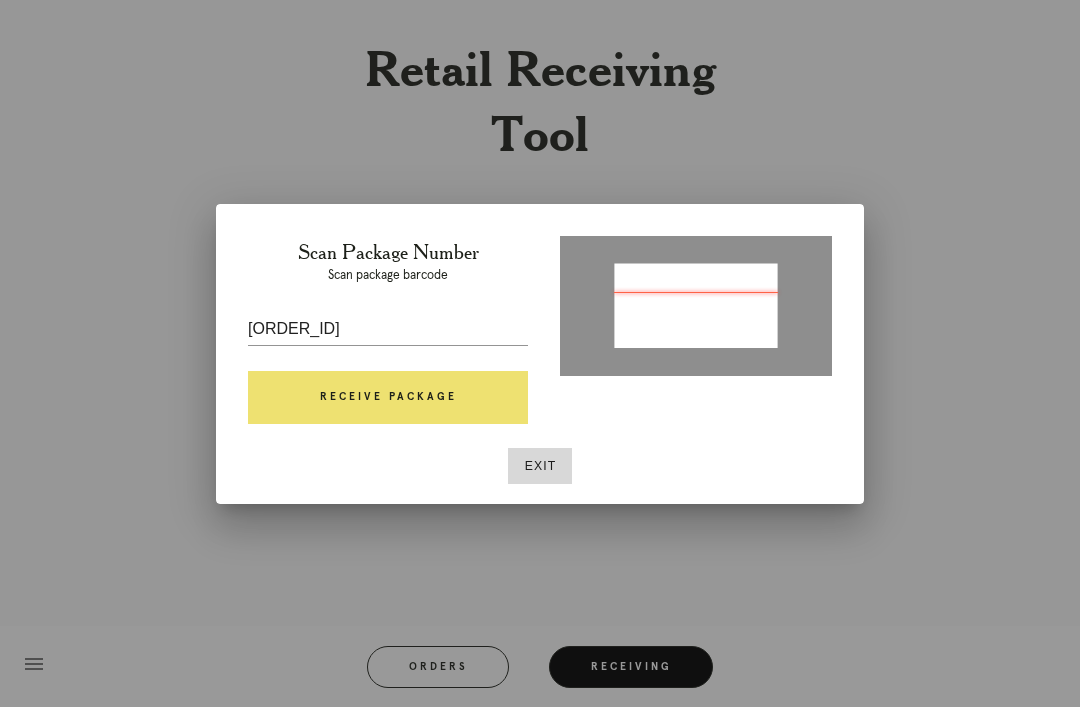 click on "Receive Package" at bounding box center (388, 398) 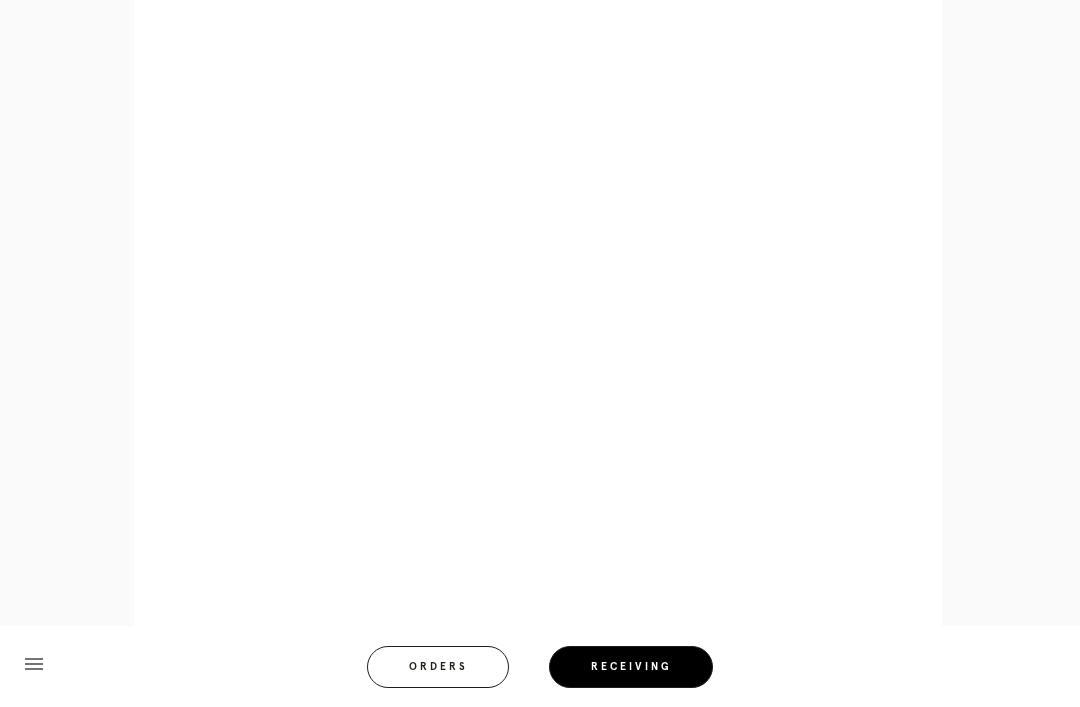scroll, scrollTop: 864, scrollLeft: 0, axis: vertical 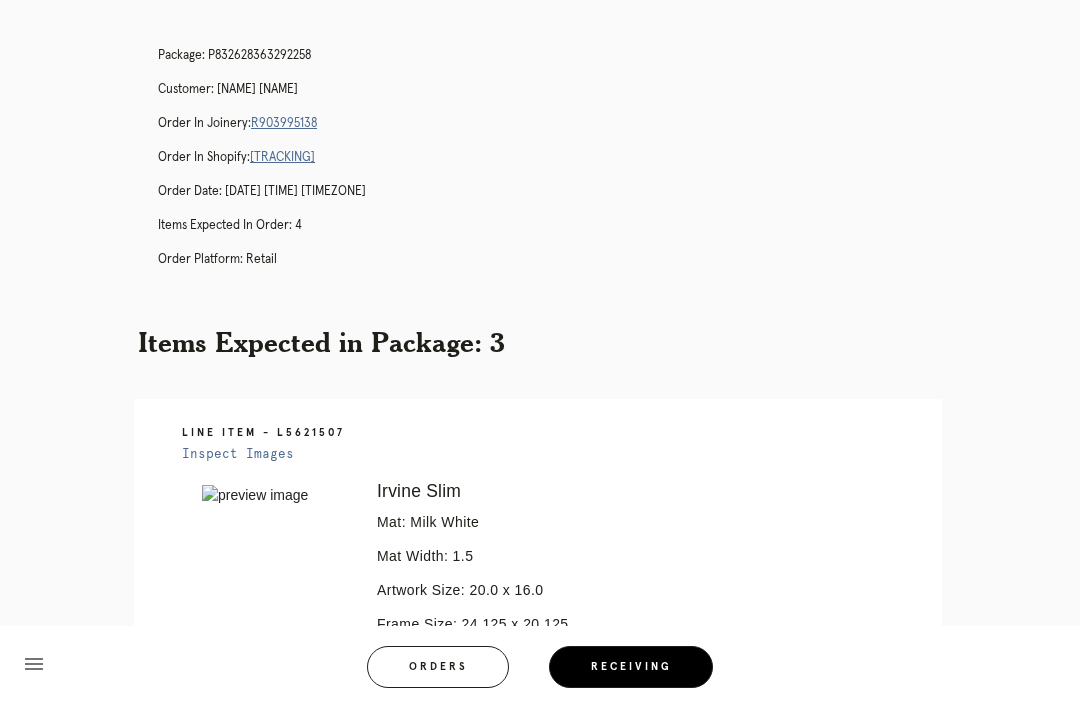 click on "R903995138" at bounding box center (284, 123) 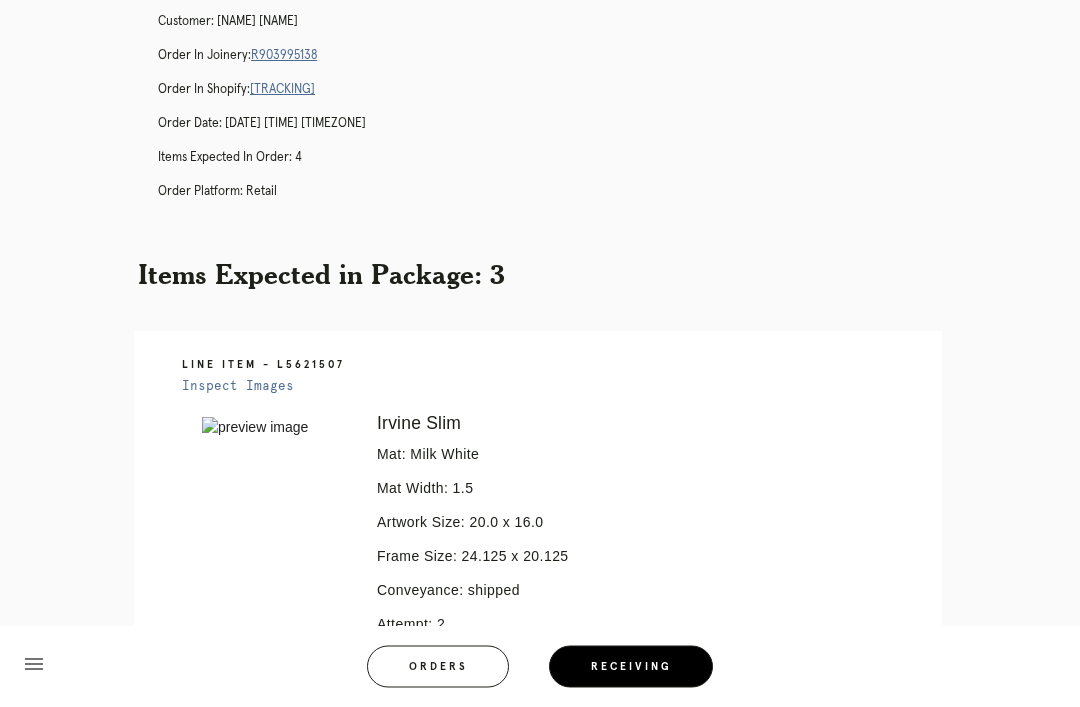 scroll, scrollTop: 0, scrollLeft: 0, axis: both 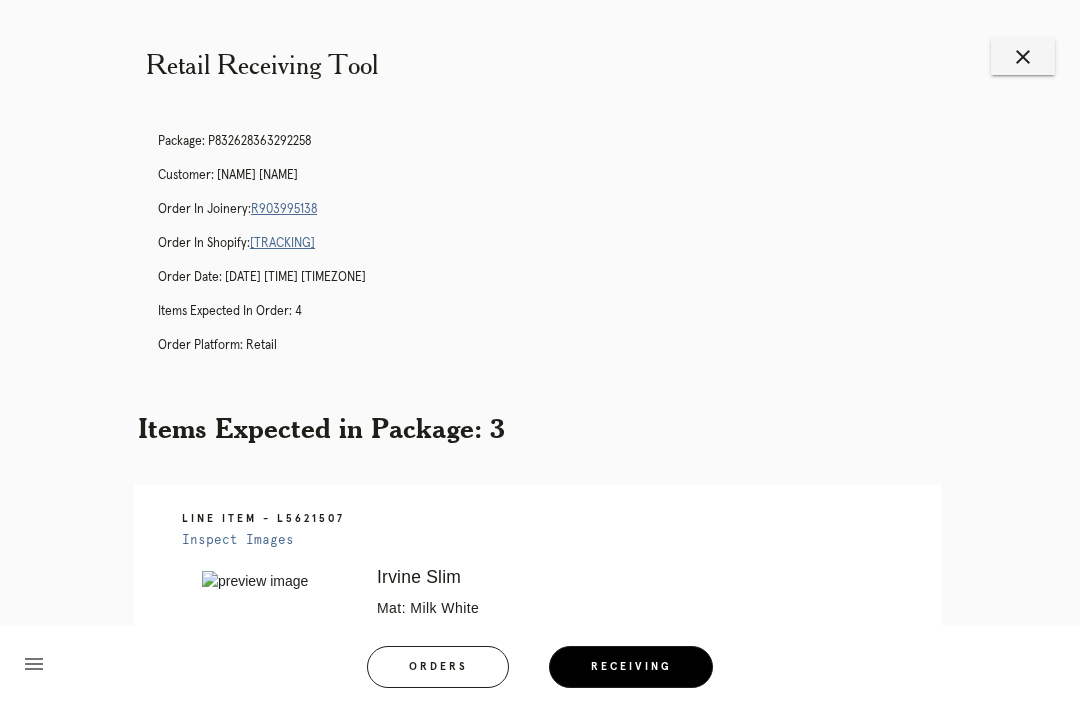 click on "close" at bounding box center (1023, 57) 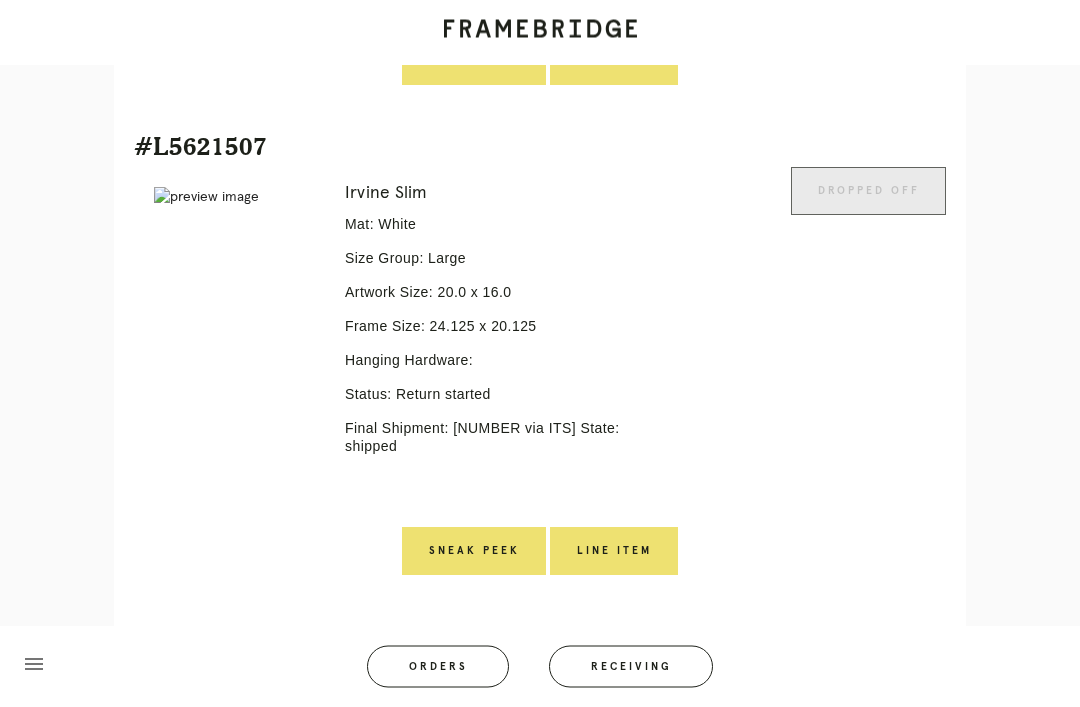 scroll, scrollTop: 918, scrollLeft: 0, axis: vertical 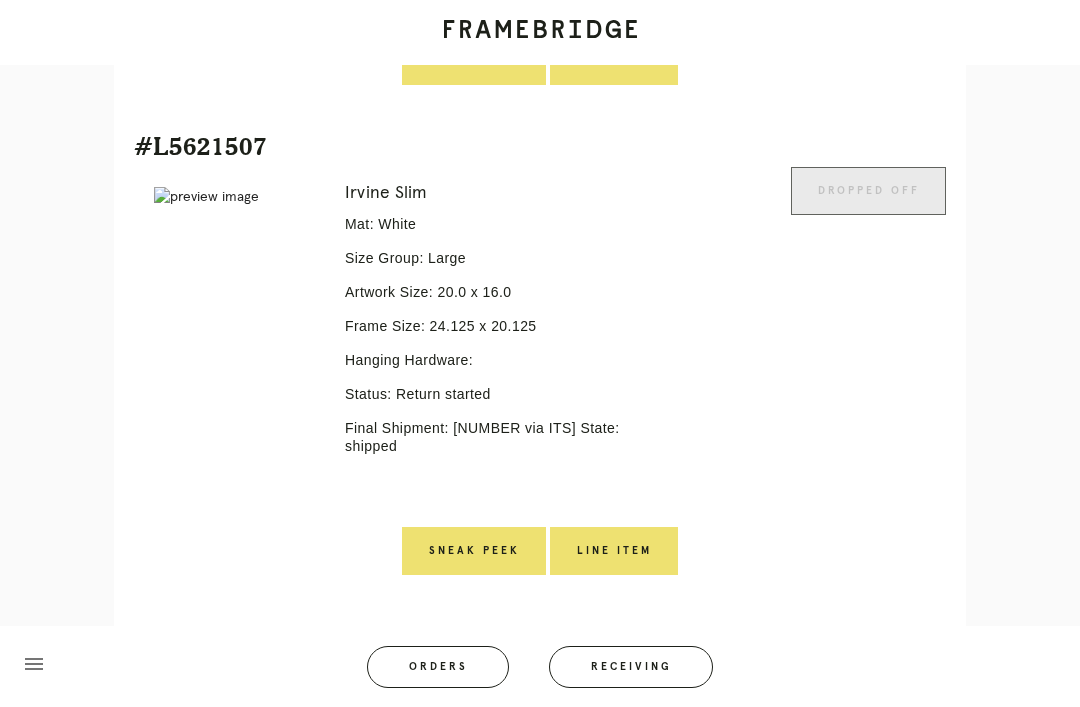 click on "Line Item" at bounding box center [614, 551] 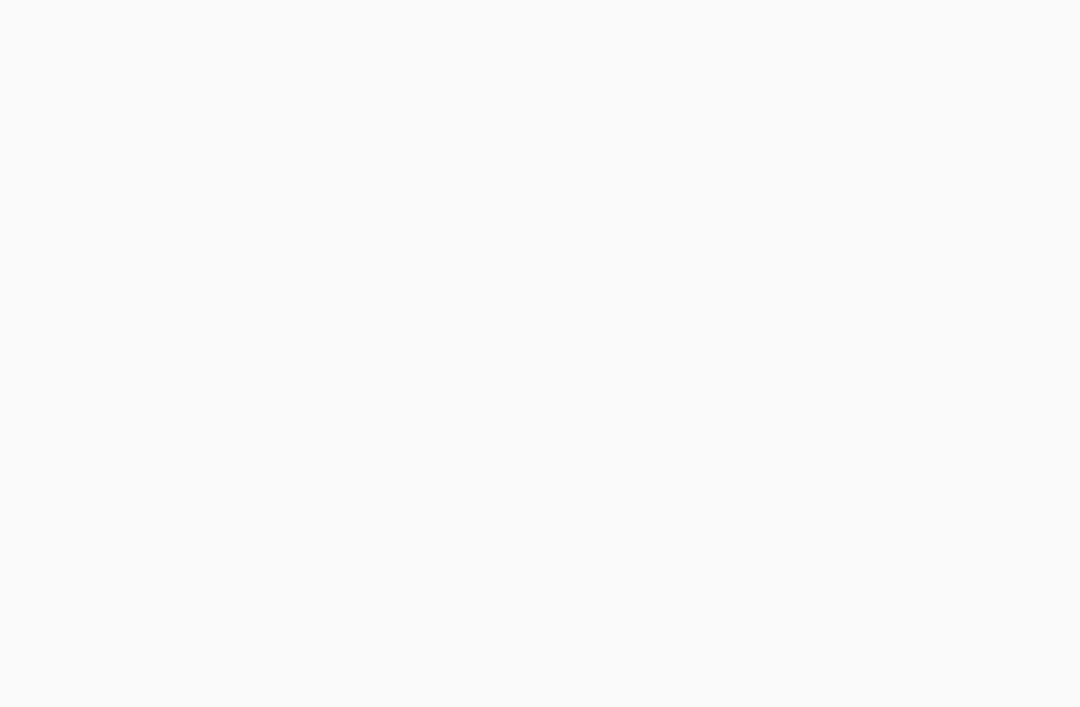 scroll, scrollTop: 0, scrollLeft: 0, axis: both 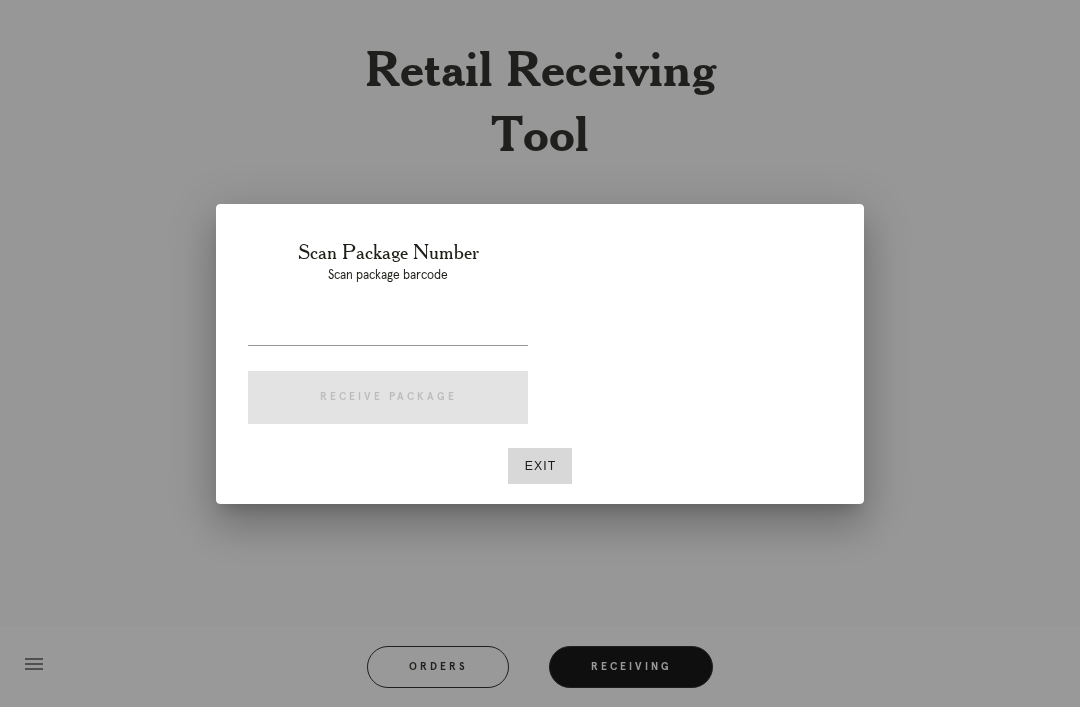 click on "Exit" at bounding box center [540, 466] 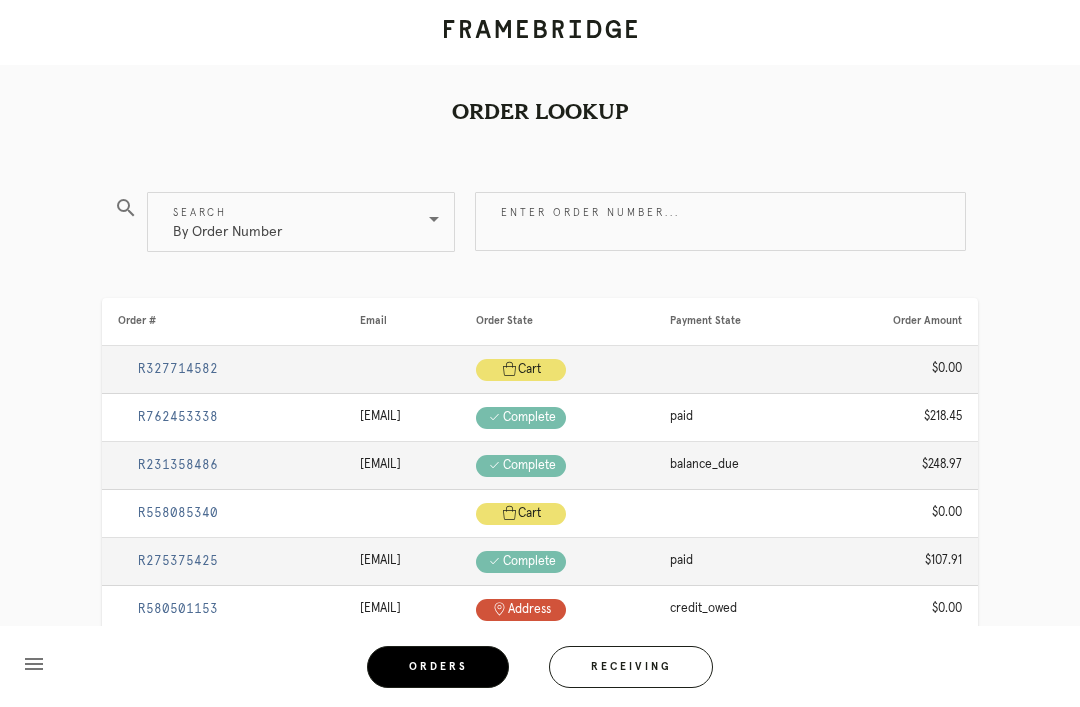 click on "Receiving" at bounding box center [631, 667] 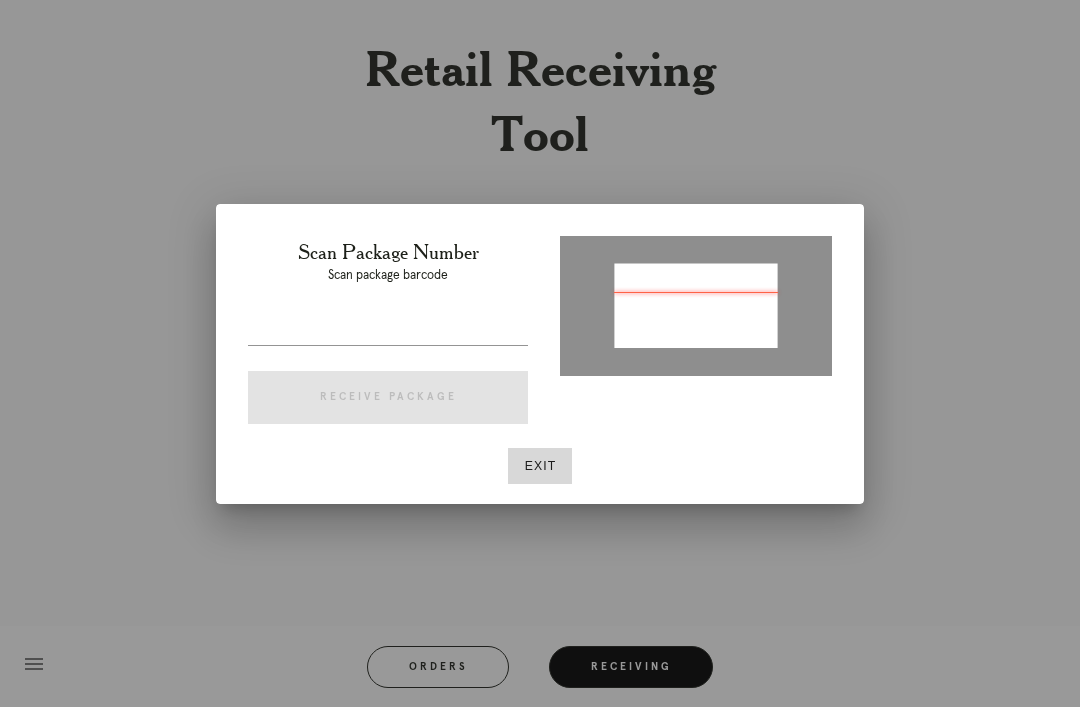 type on "[NUMBER]" 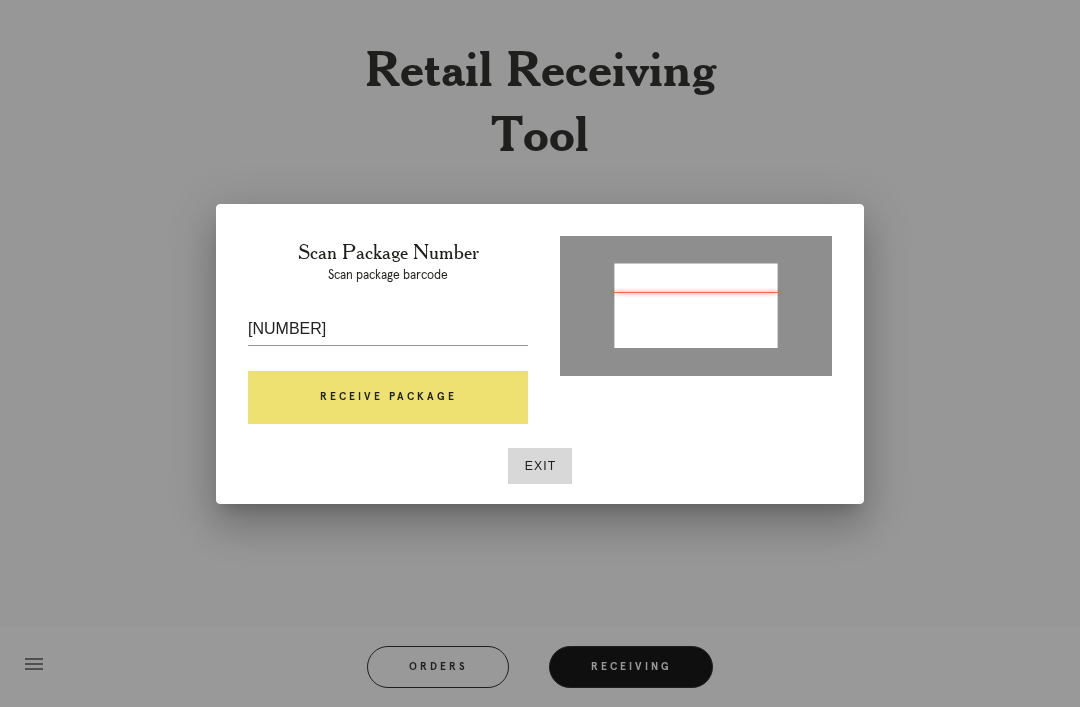 click on "Receive Package" at bounding box center (388, 398) 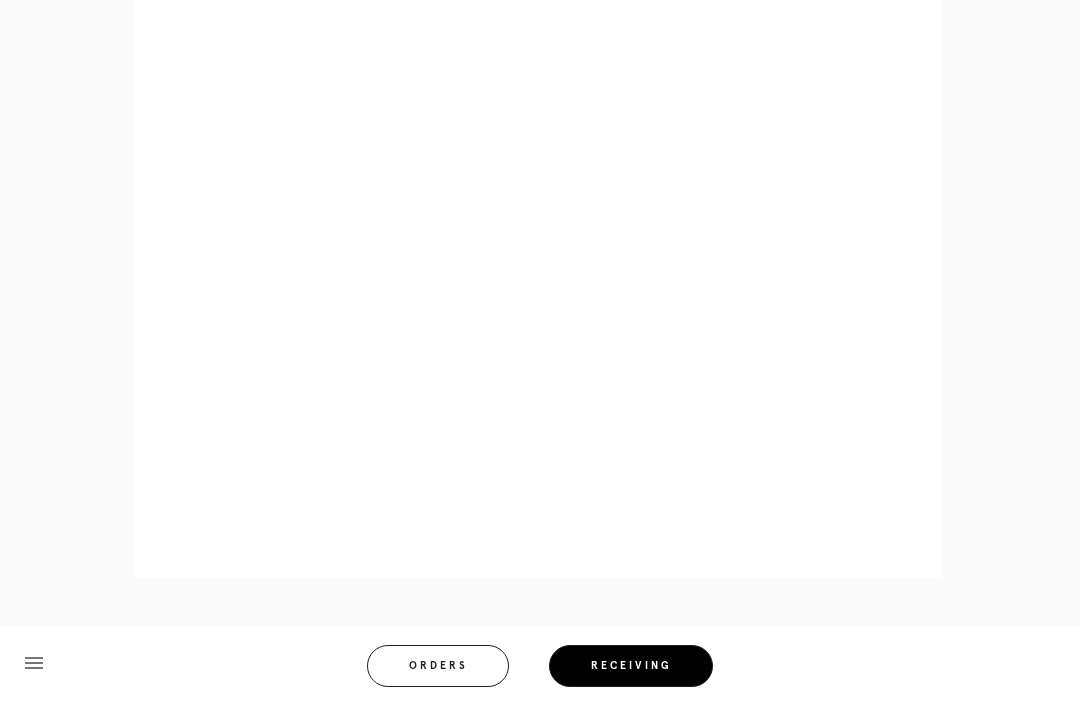 scroll, scrollTop: 922, scrollLeft: 0, axis: vertical 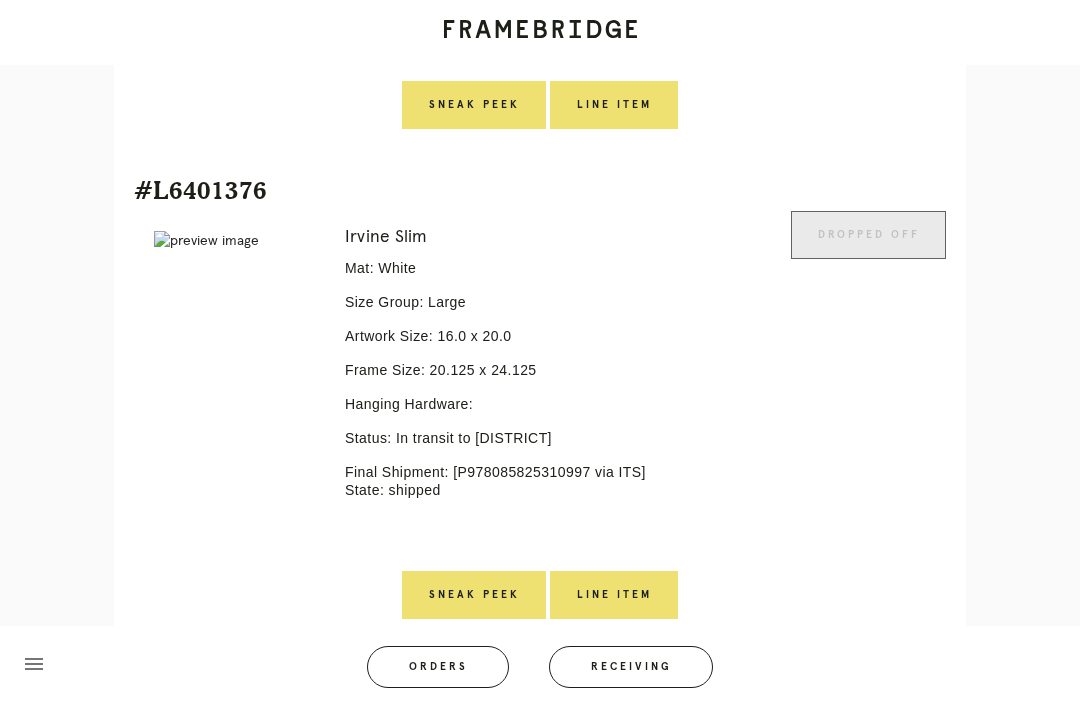 click on "Line Item" at bounding box center [614, 595] 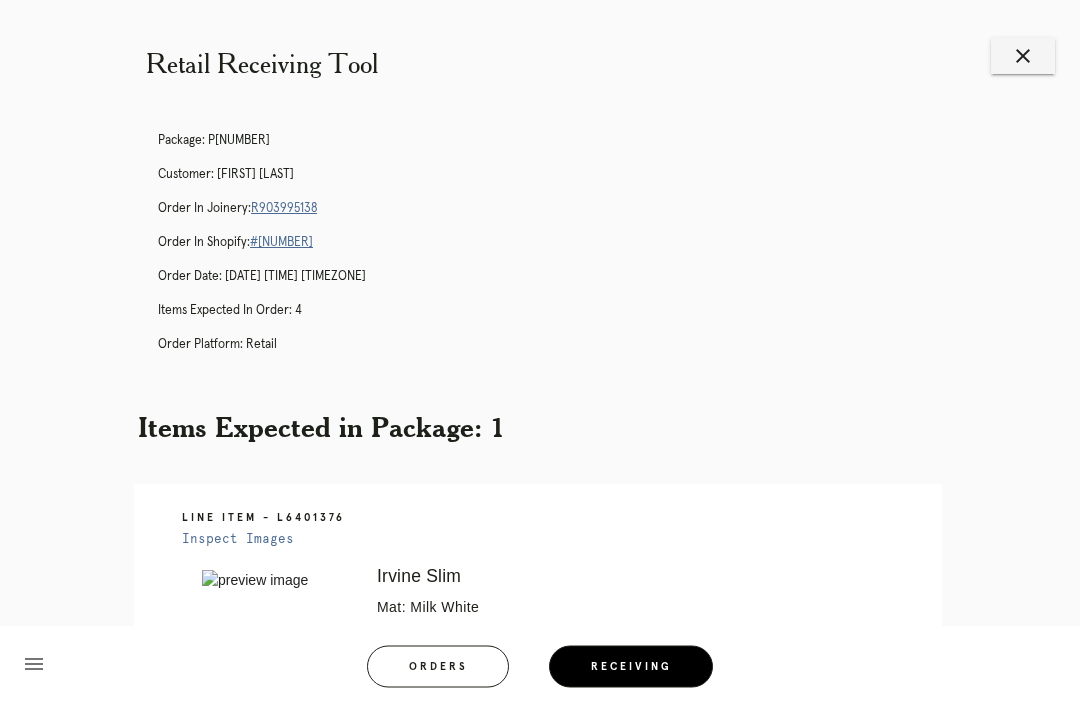 scroll, scrollTop: 0, scrollLeft: 0, axis: both 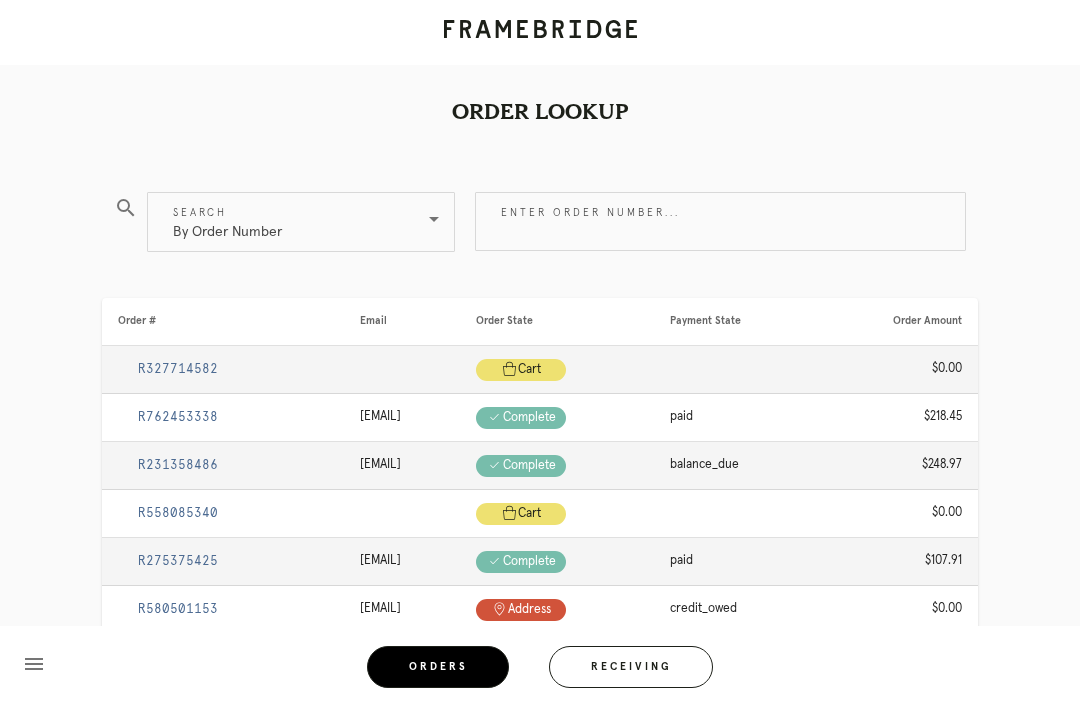 click on "Receiving" at bounding box center [631, 667] 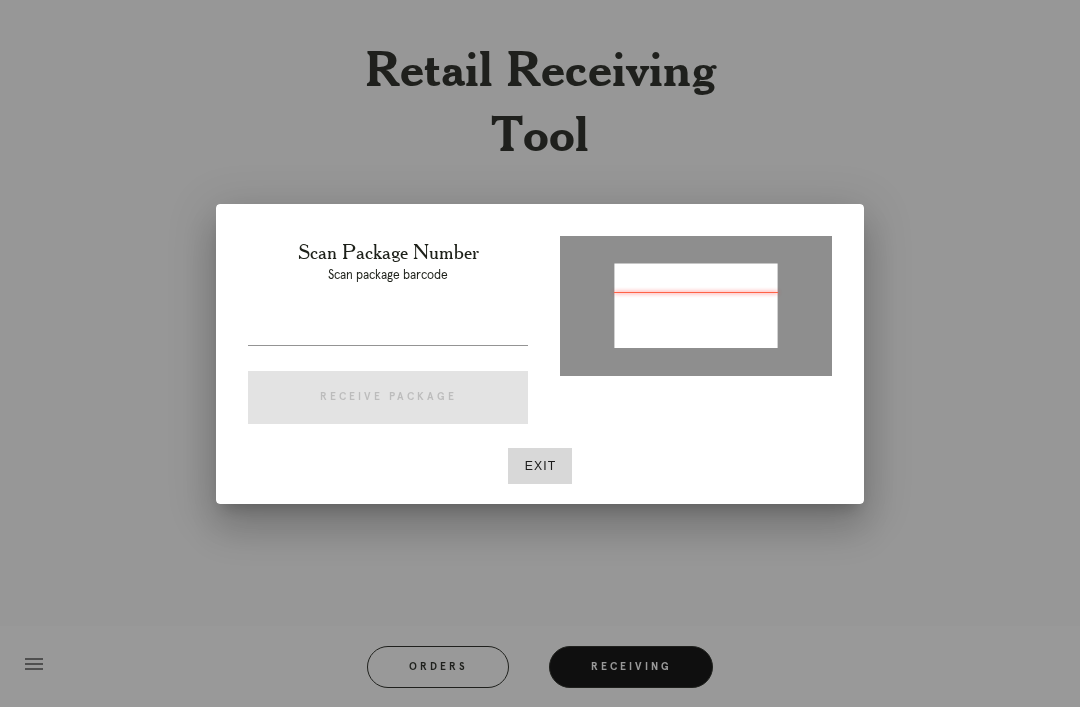 type on "[PRODUCT_CODE]" 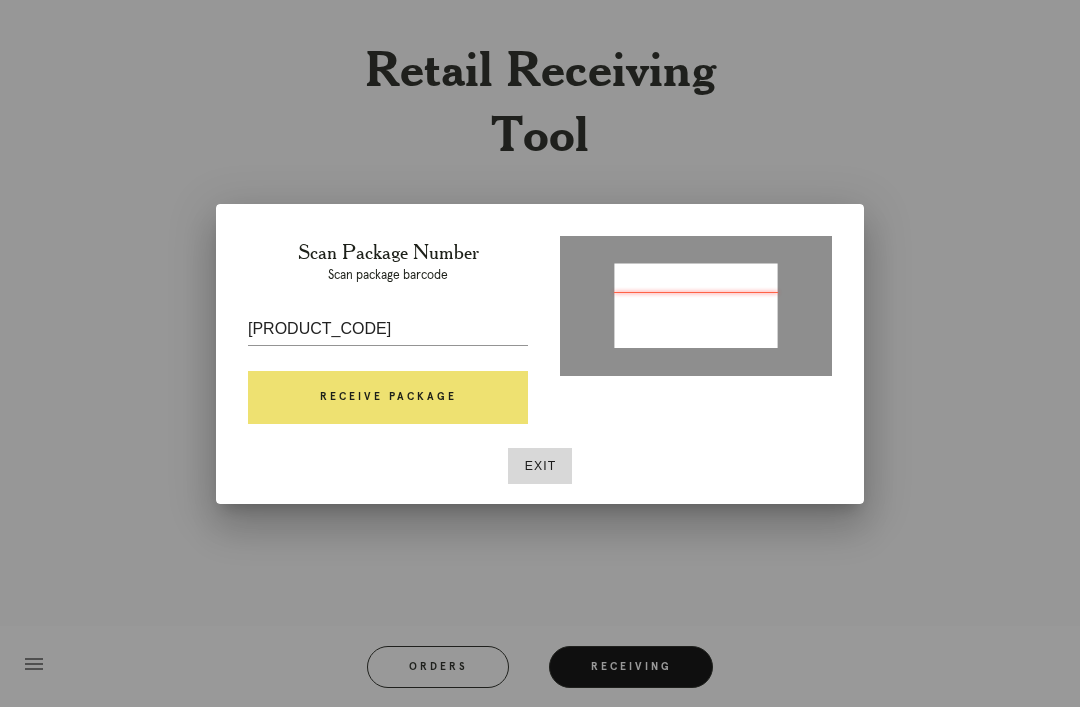 click on "Receive Package" at bounding box center [388, 398] 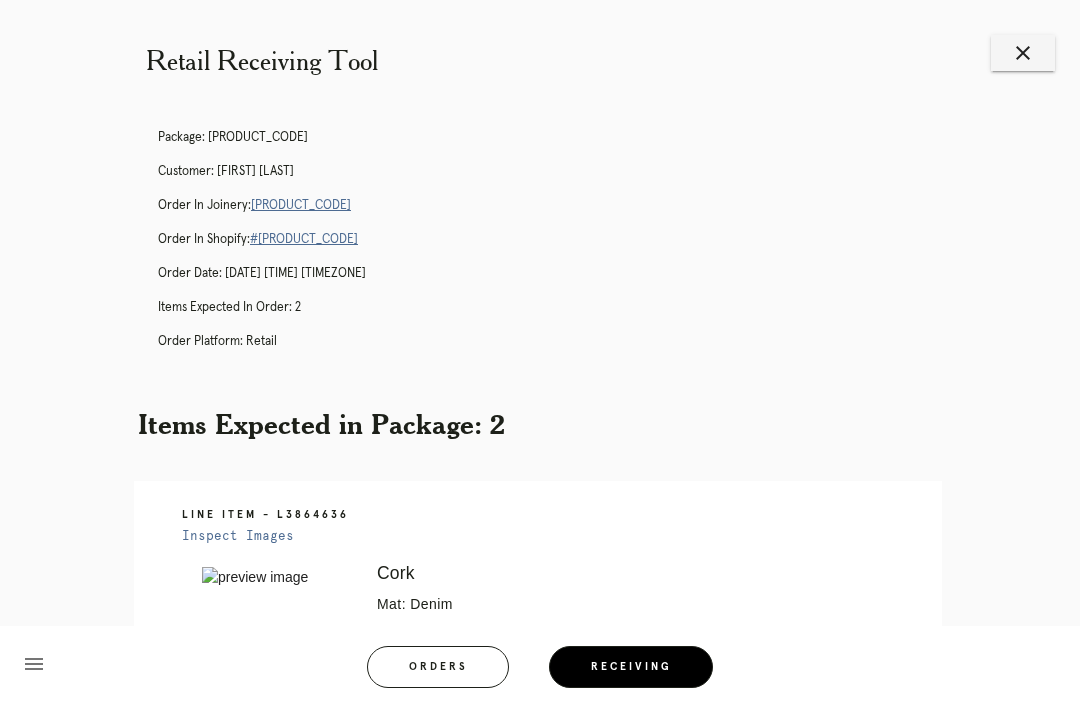scroll, scrollTop: 0, scrollLeft: 0, axis: both 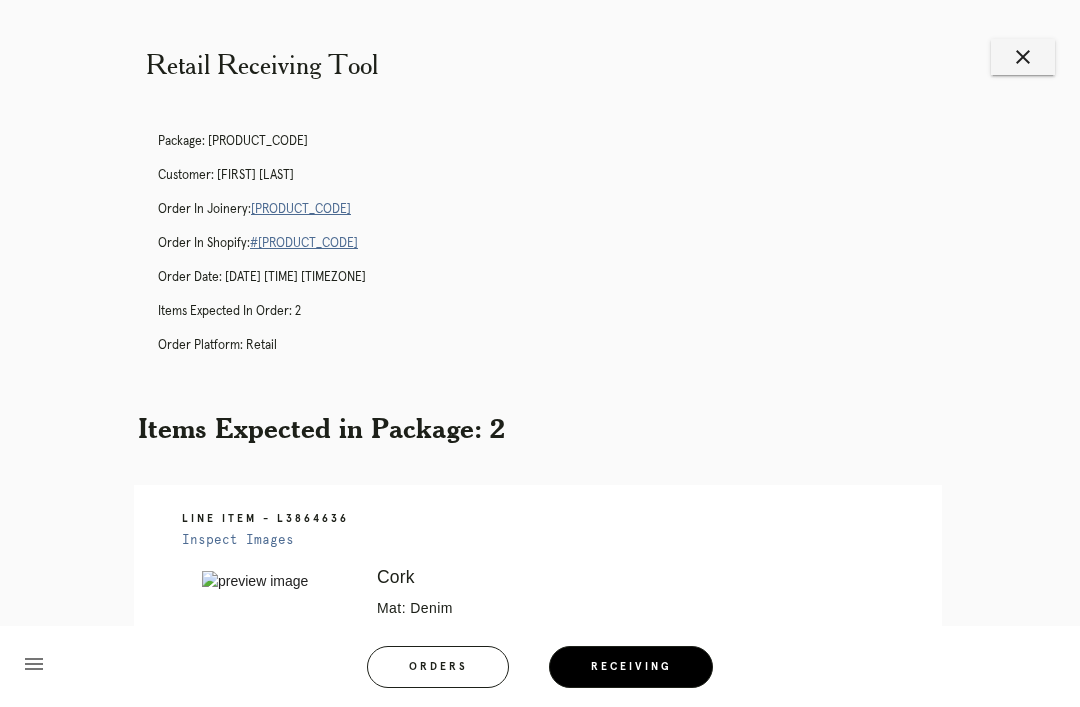 click on "R795496365" at bounding box center [301, 209] 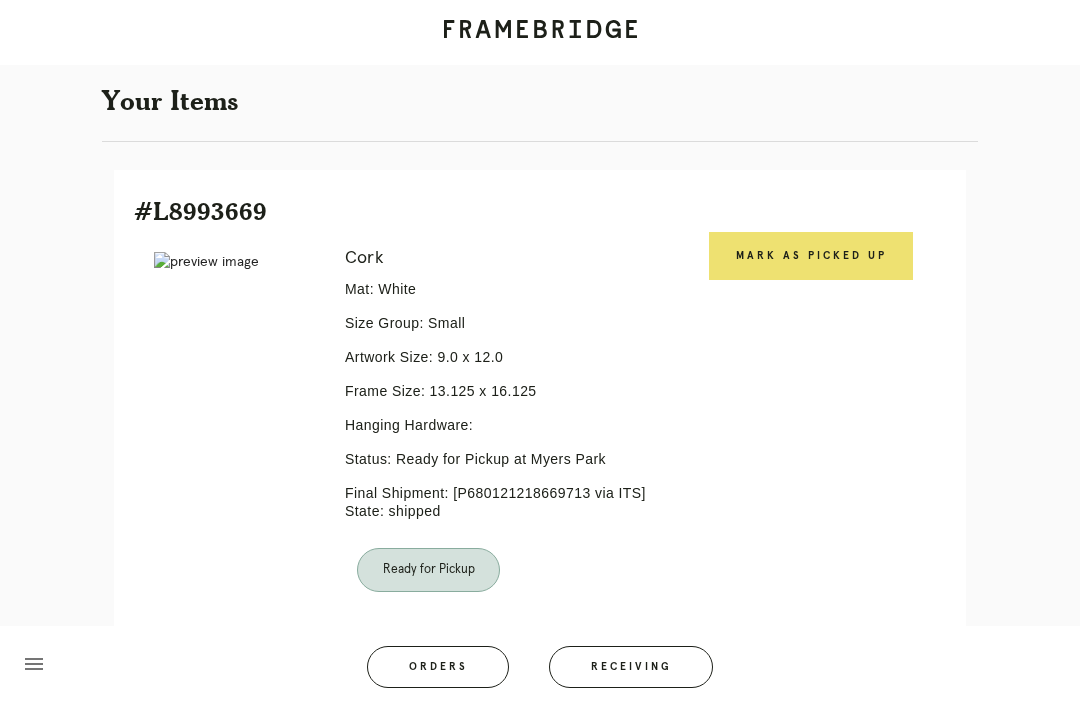 scroll, scrollTop: 366, scrollLeft: 0, axis: vertical 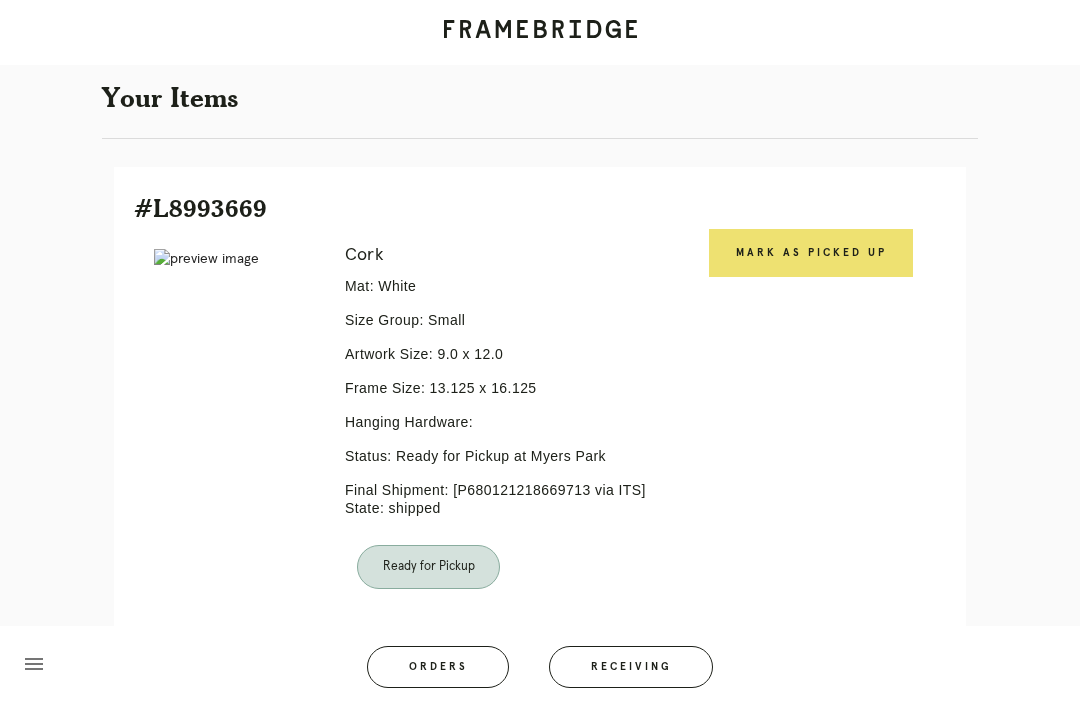 click on "Mark as Picked Up" at bounding box center [811, 253] 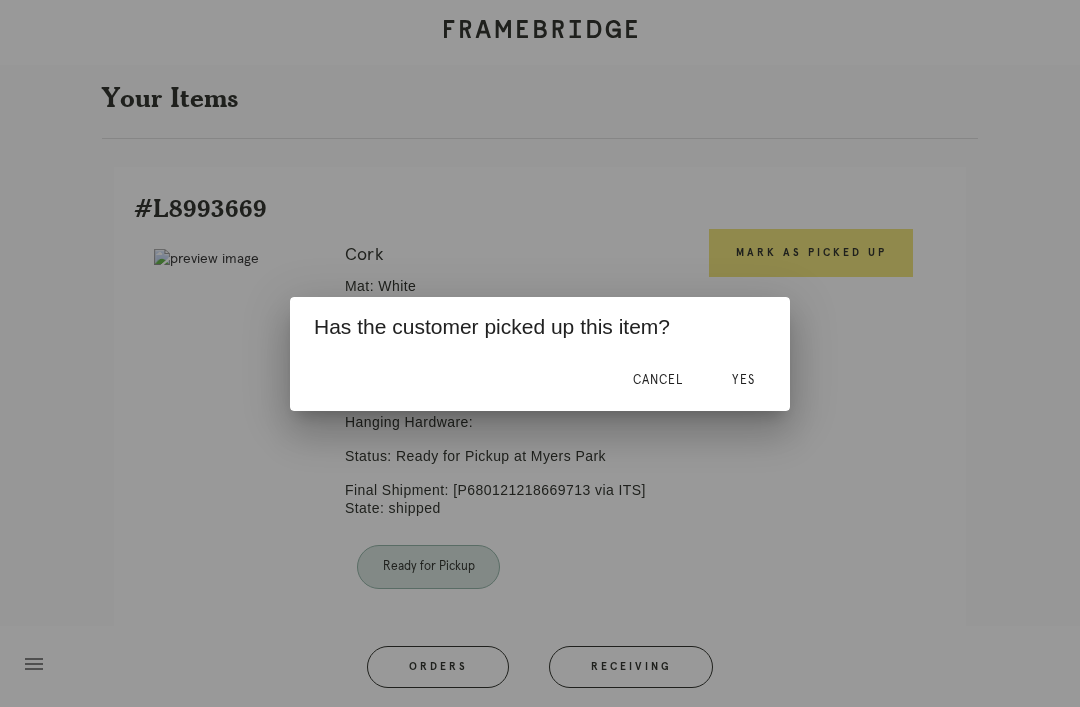 click on "Yes" at bounding box center (743, 381) 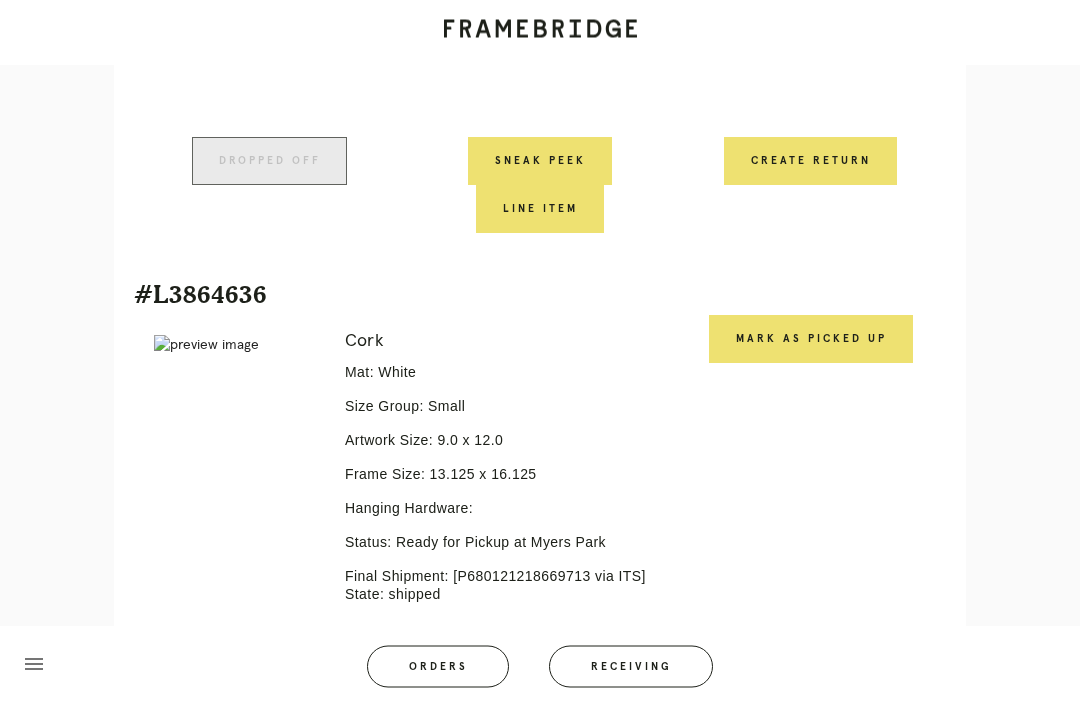 scroll, scrollTop: 818, scrollLeft: 0, axis: vertical 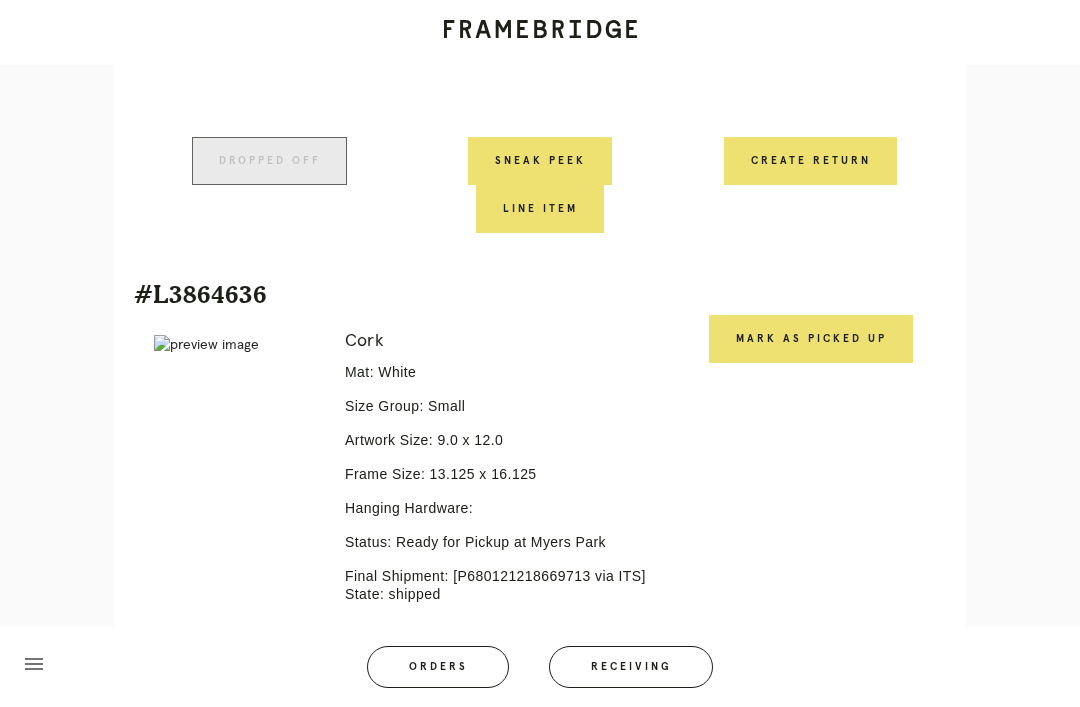 click on "Mark as Picked Up" at bounding box center (811, 339) 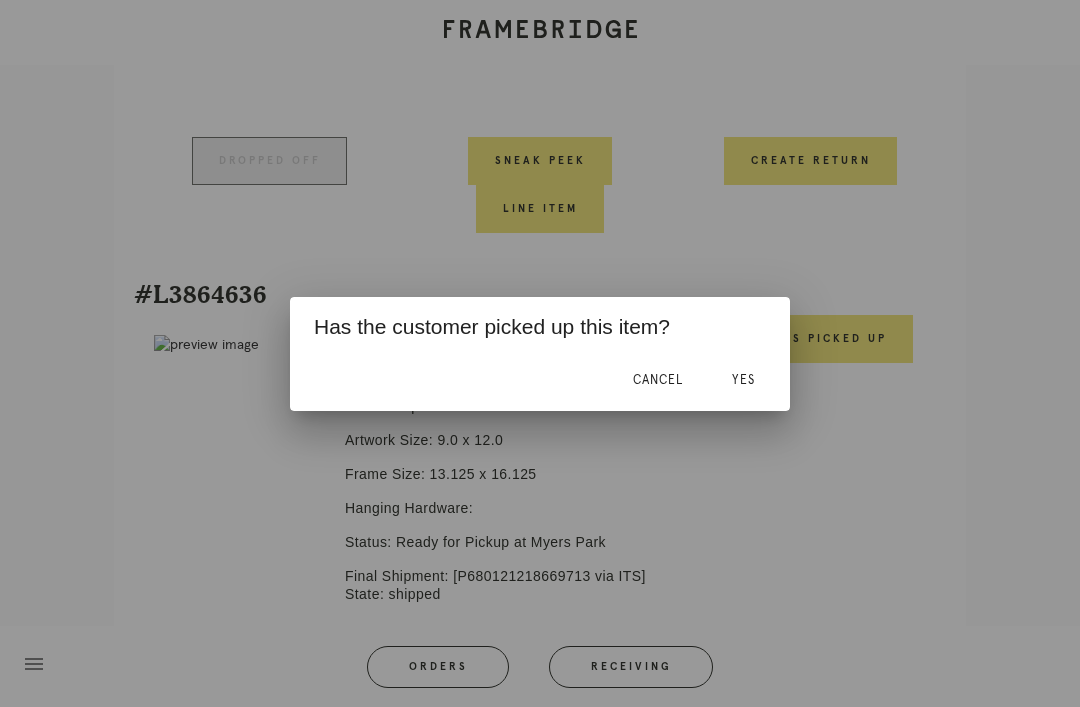 click on "Yes" at bounding box center [743, 380] 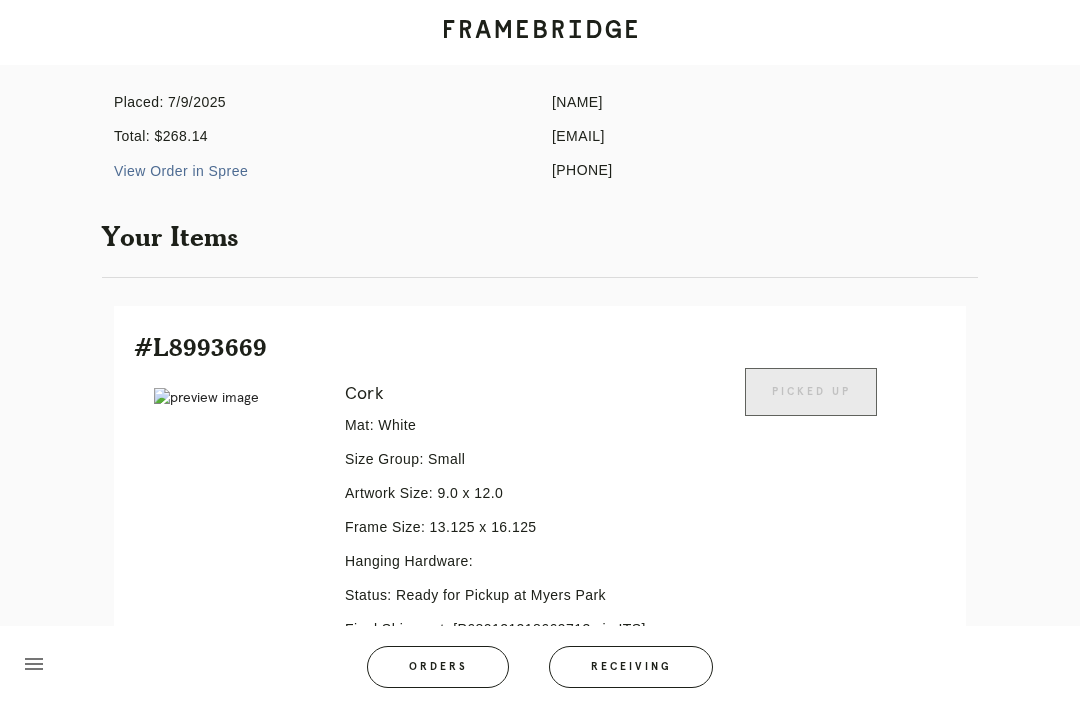 scroll, scrollTop: 0, scrollLeft: 0, axis: both 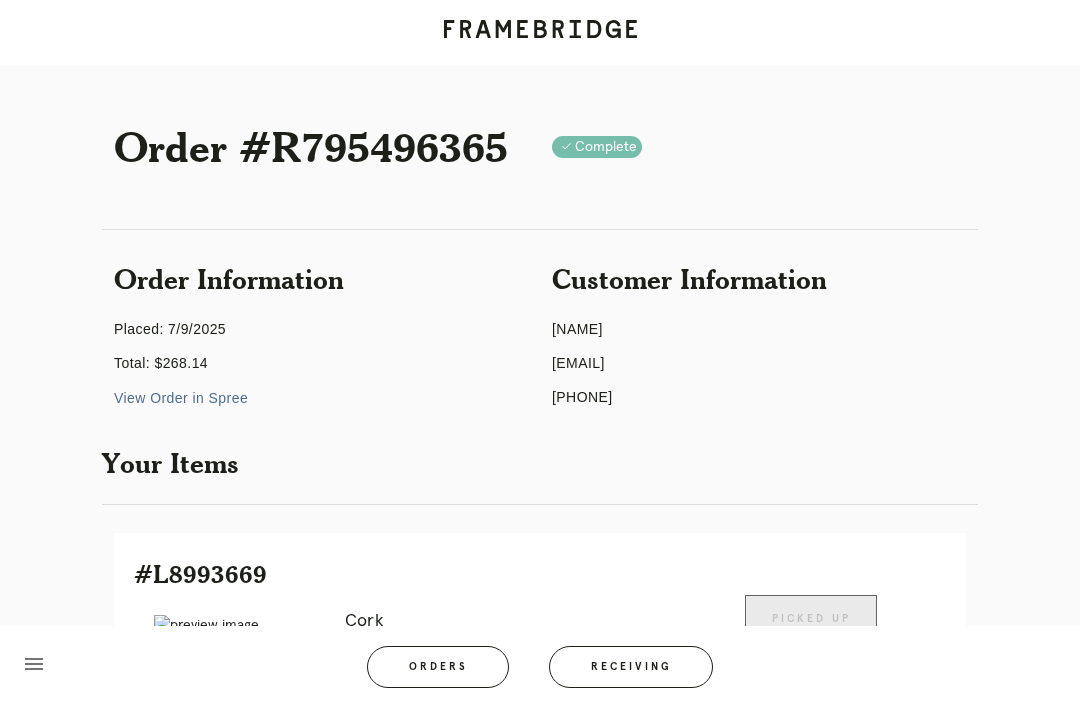 click on "Receiving" at bounding box center [631, 667] 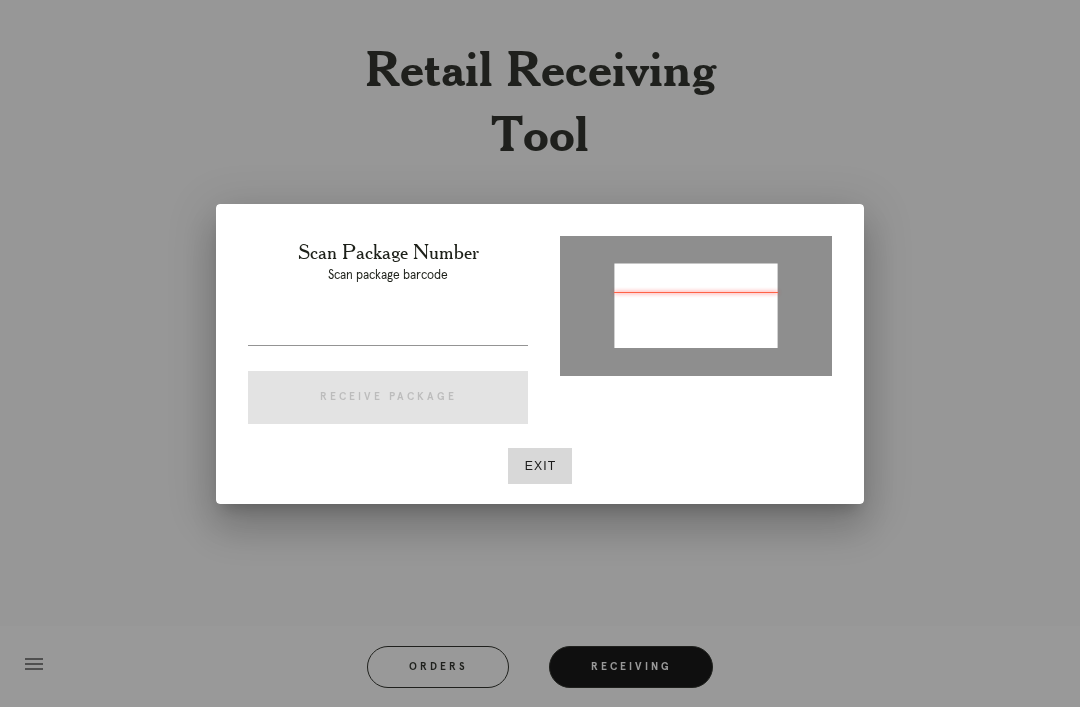 type on "P615660689268911" 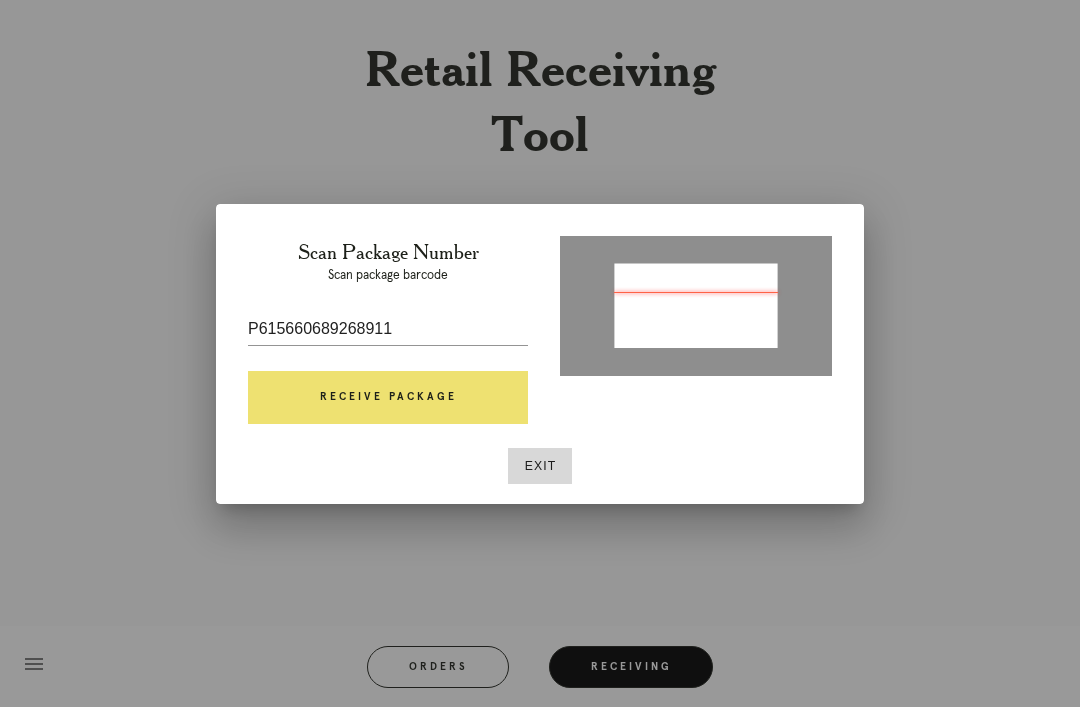click on "Receive Package" at bounding box center [388, 398] 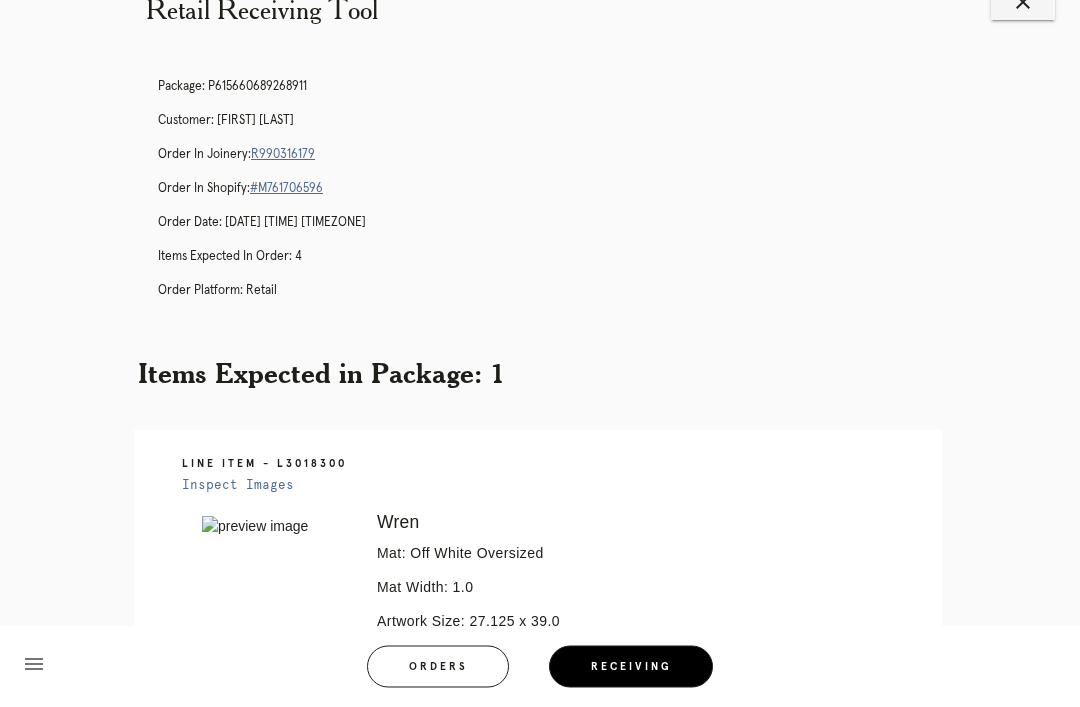 scroll, scrollTop: 55, scrollLeft: 0, axis: vertical 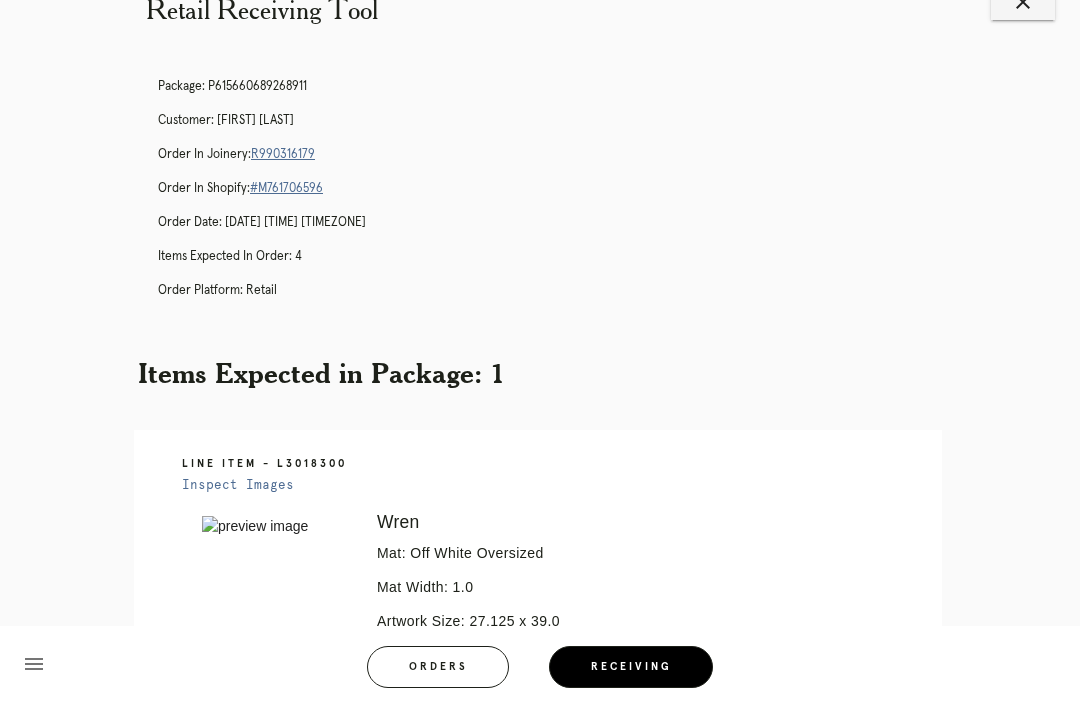 click on "R990316179" at bounding box center [283, 154] 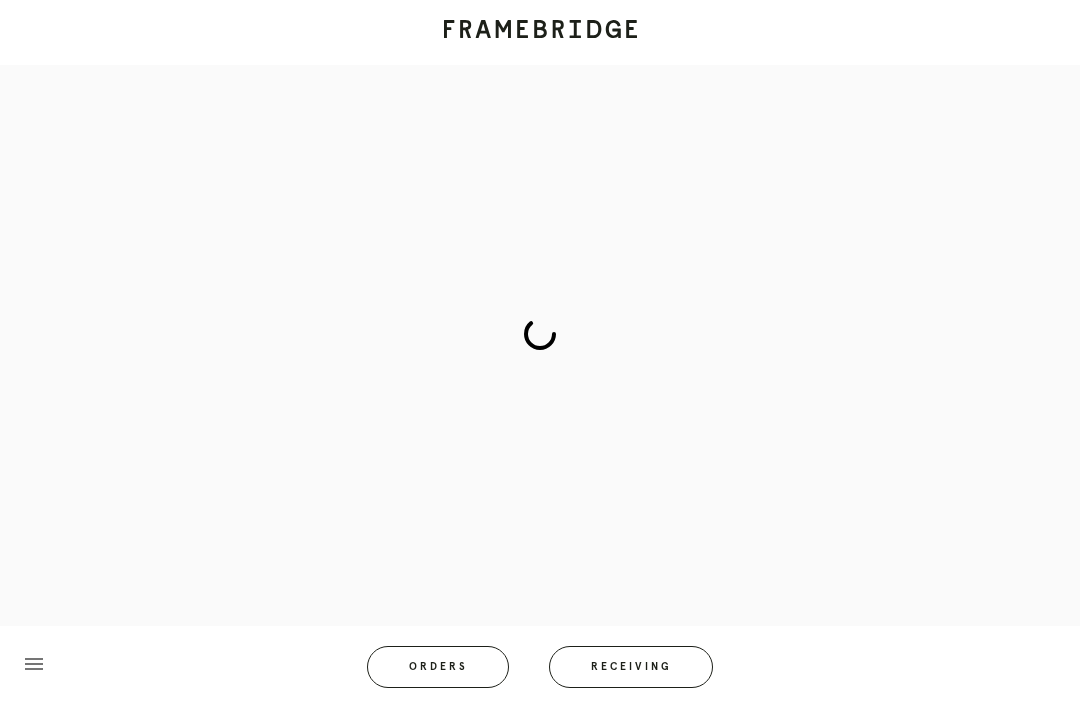 scroll, scrollTop: 0, scrollLeft: 0, axis: both 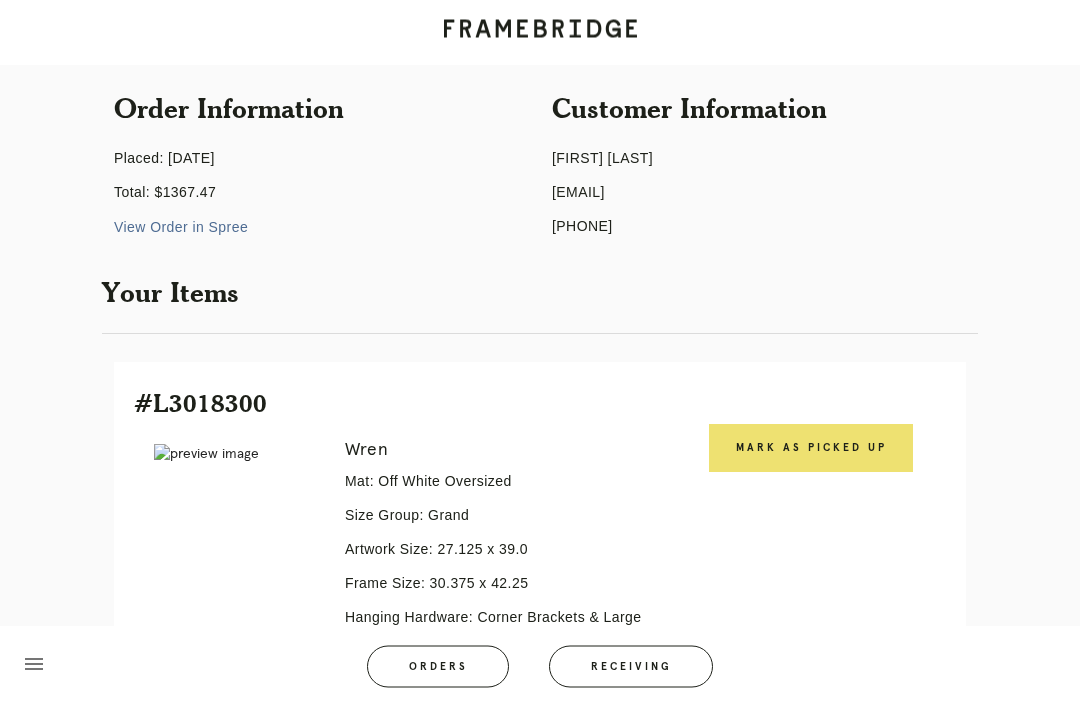 click on "Mark as Picked Up" at bounding box center (811, 449) 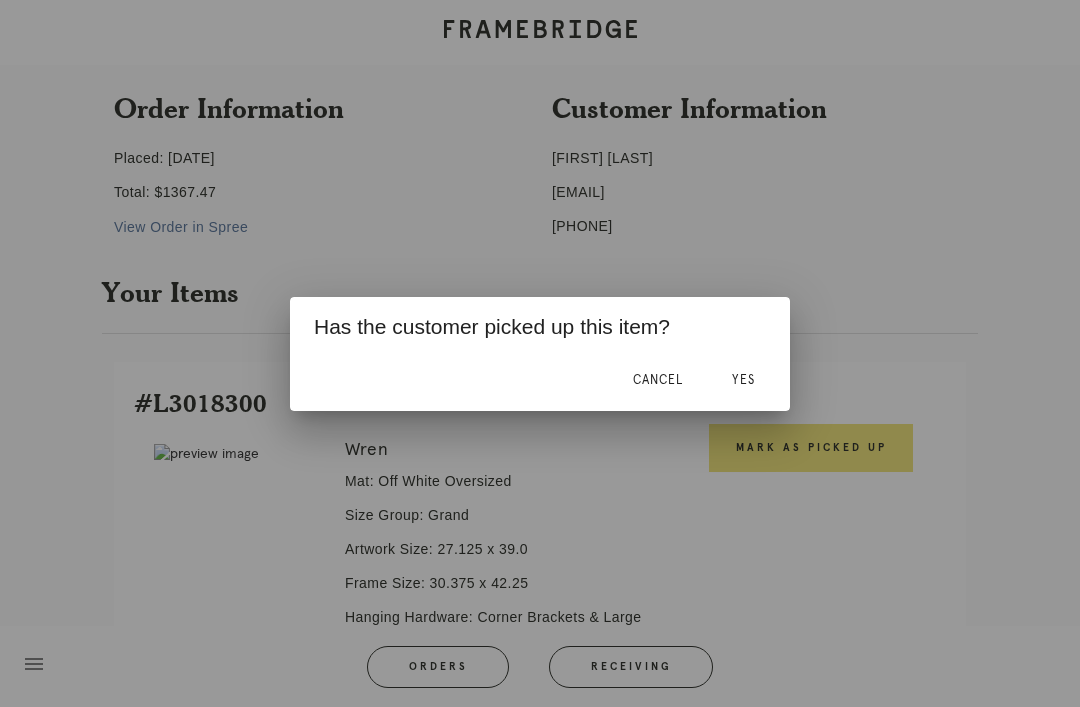 click on "Yes" at bounding box center [743, 380] 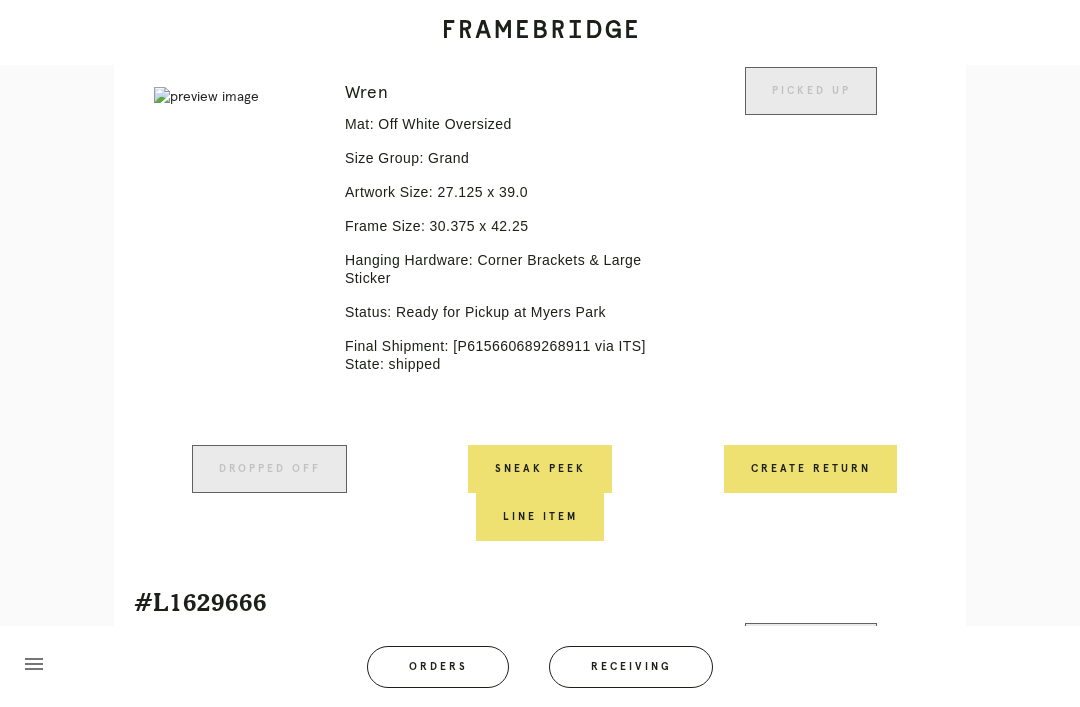 scroll, scrollTop: 483, scrollLeft: 0, axis: vertical 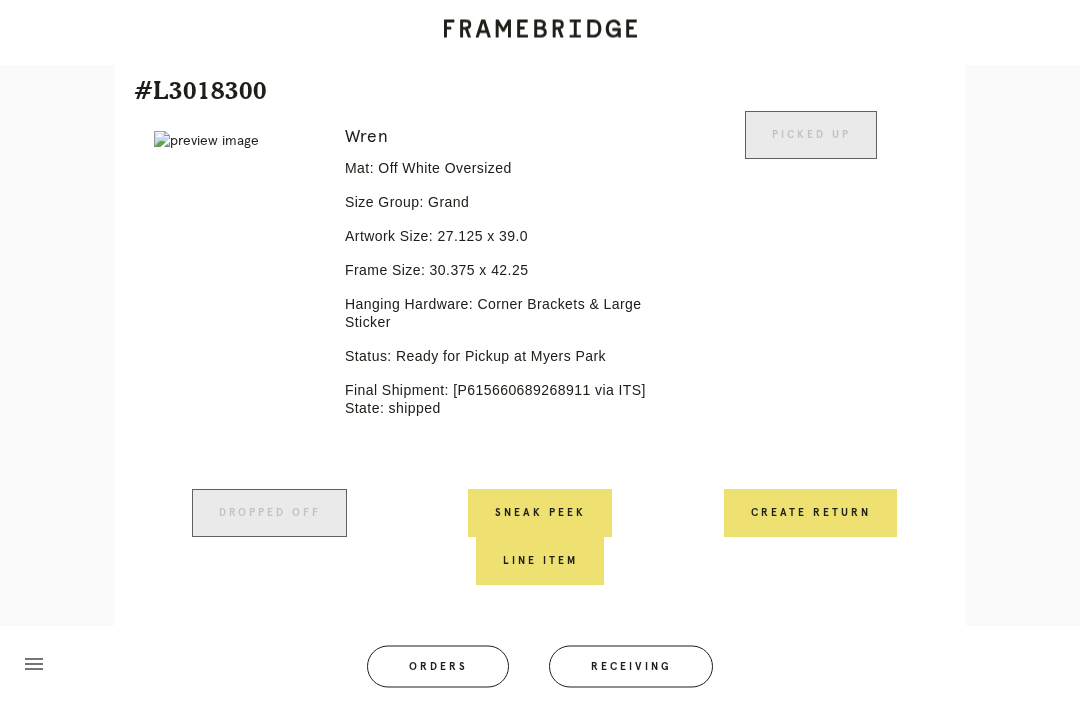 click on "Receiving" at bounding box center (631, 667) 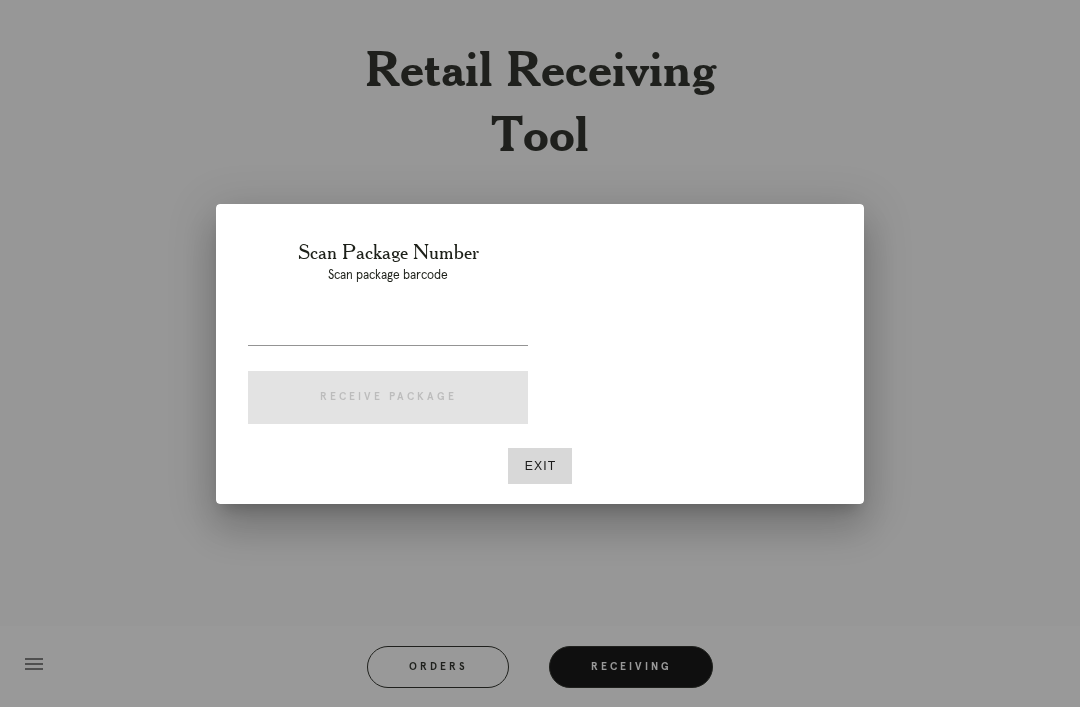 scroll, scrollTop: 64, scrollLeft: 0, axis: vertical 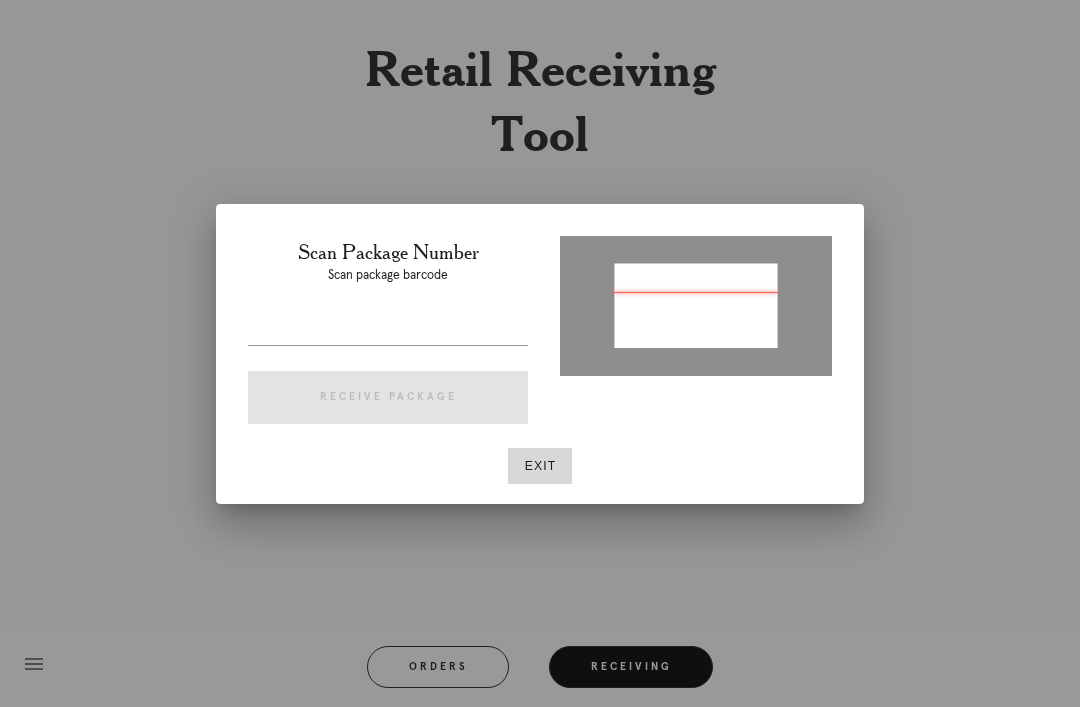 type on "P937973018973011" 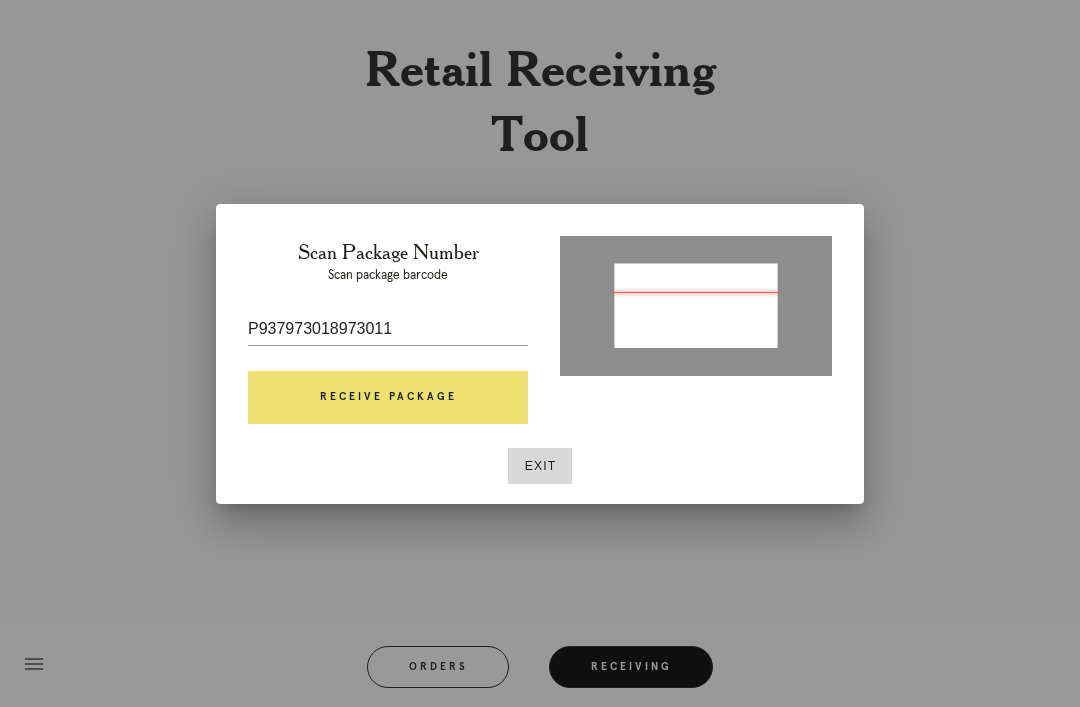 click on "Receive Package" at bounding box center [388, 398] 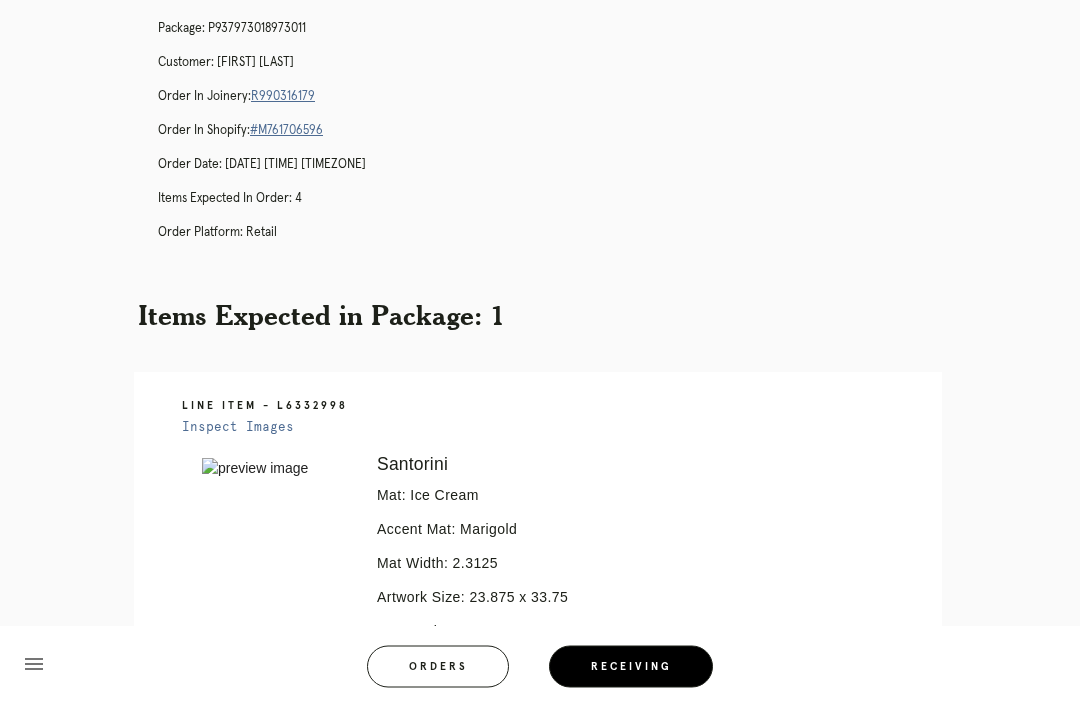 scroll, scrollTop: 28, scrollLeft: 0, axis: vertical 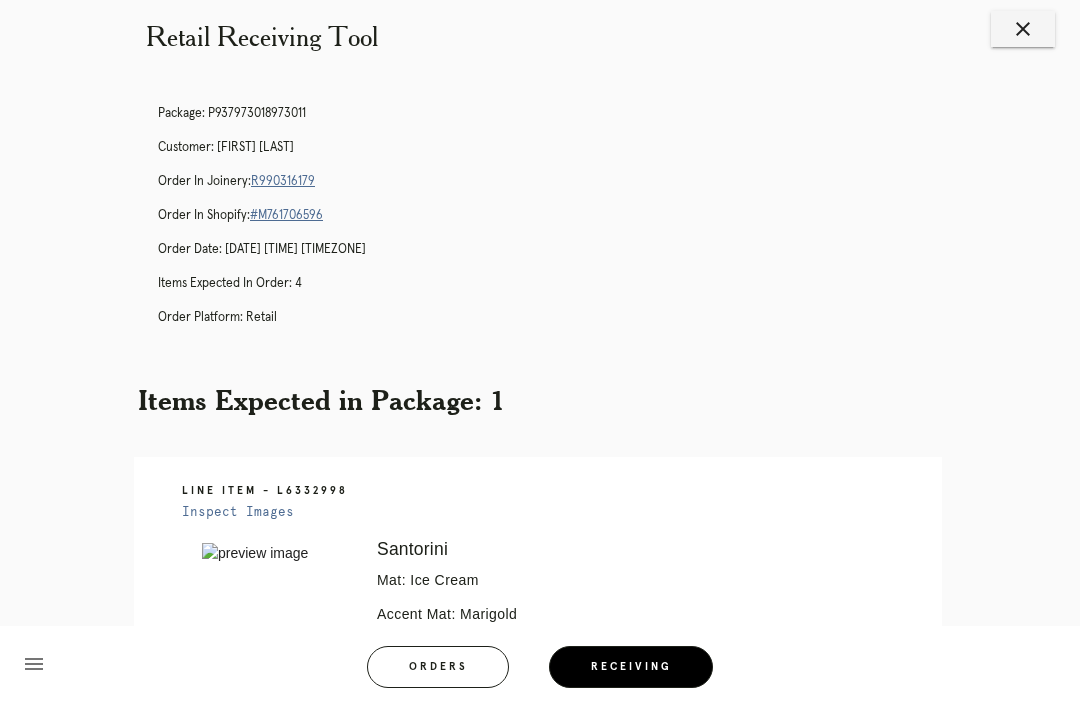 click on "R990316179" at bounding box center [283, 181] 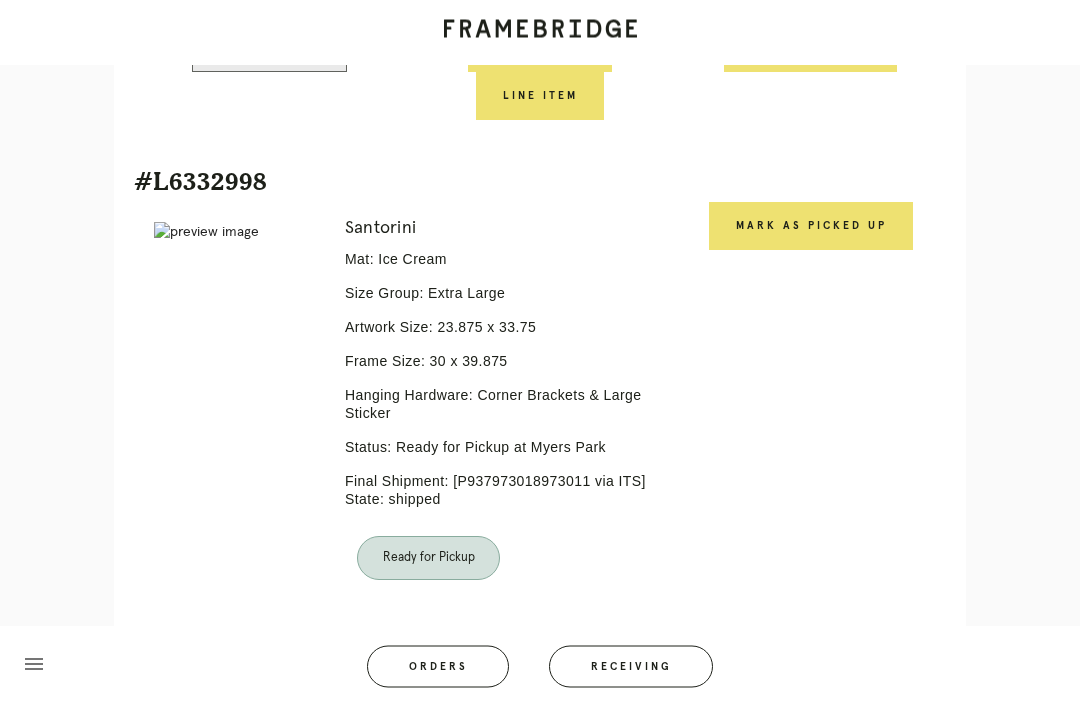scroll, scrollTop: 1505, scrollLeft: 0, axis: vertical 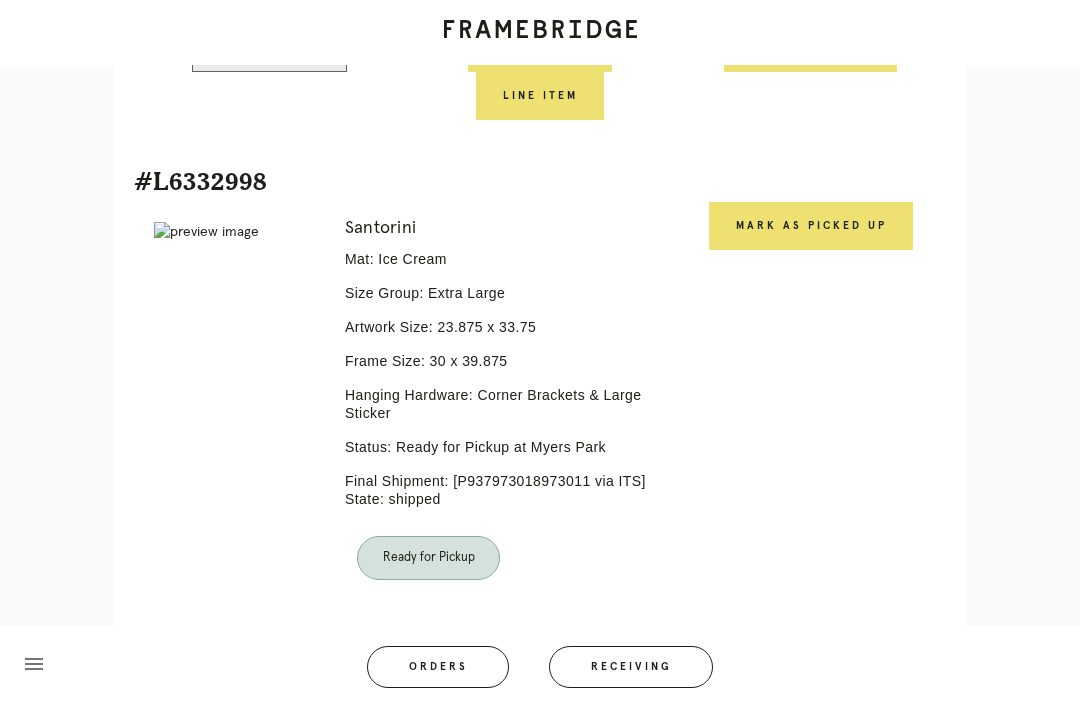 click on "Mark as Picked Up" at bounding box center (811, 226) 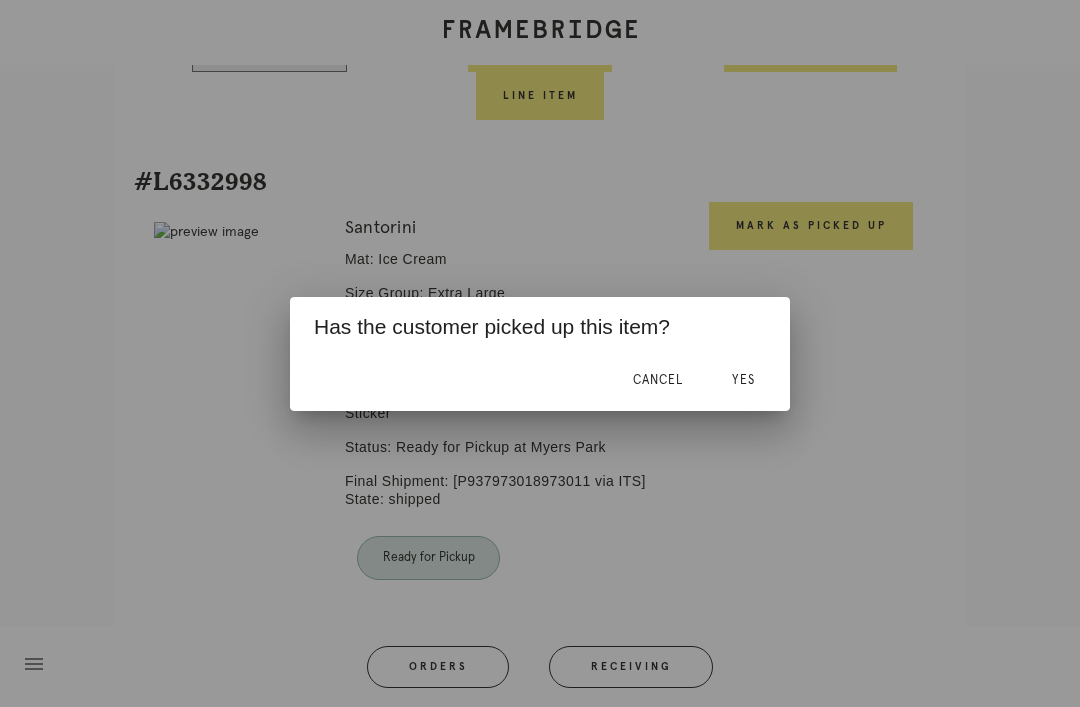 click on "Yes" at bounding box center (743, 380) 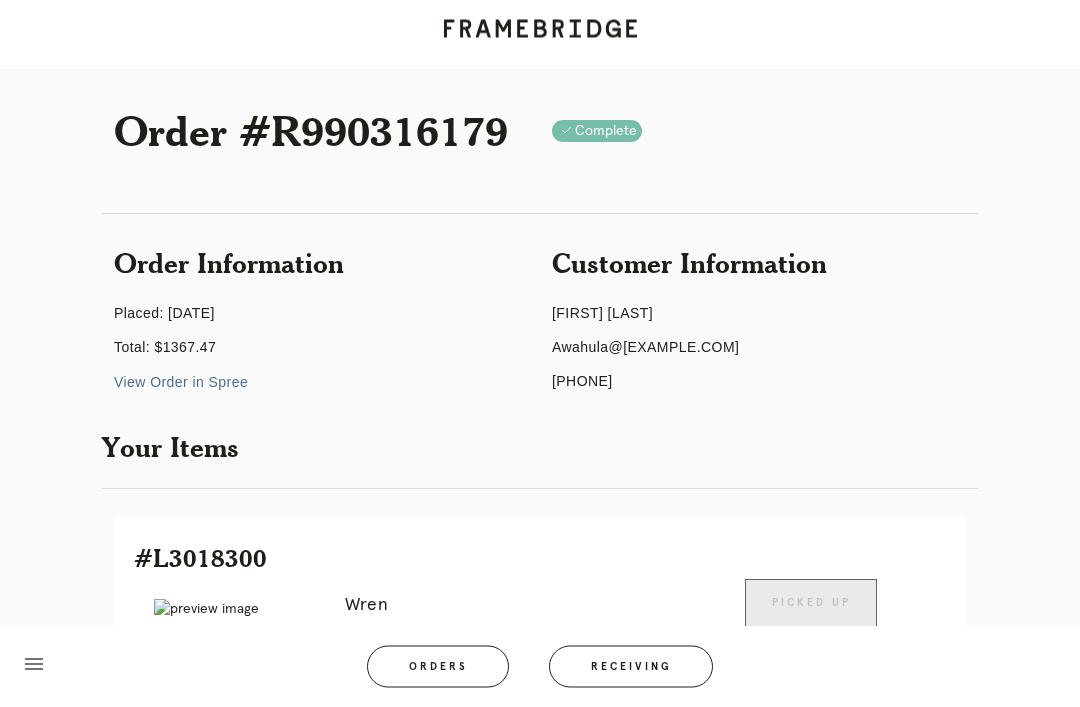 scroll, scrollTop: 0, scrollLeft: 0, axis: both 